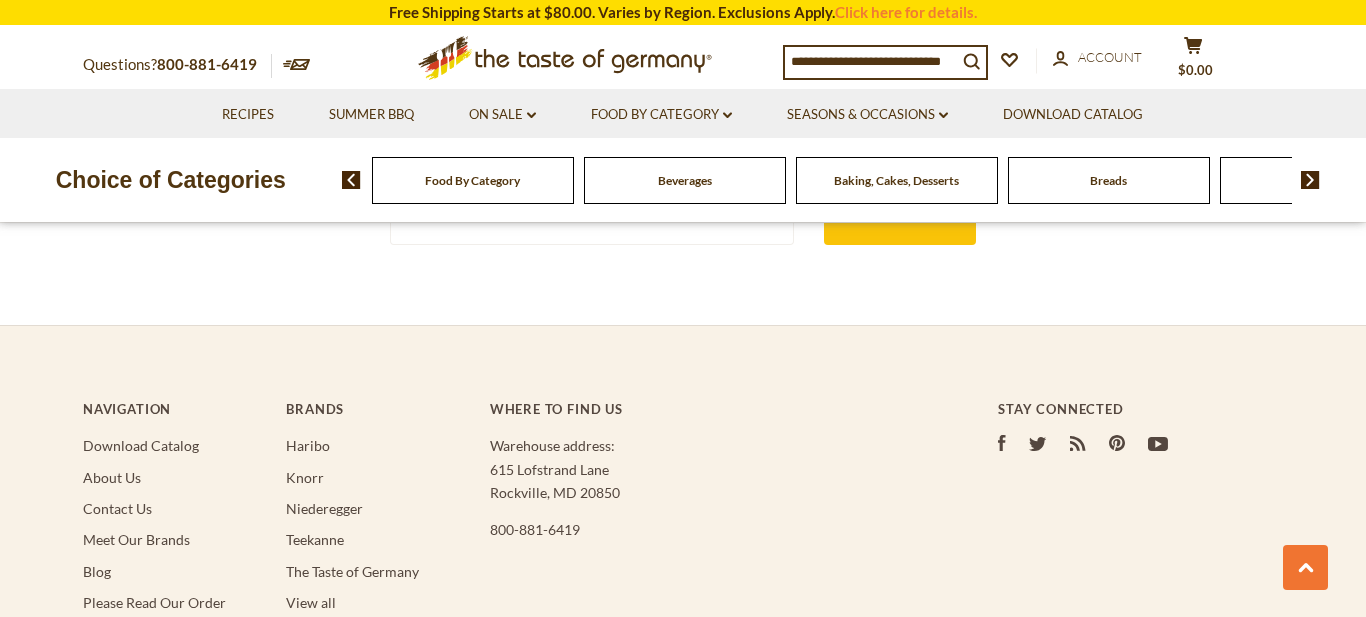 scroll, scrollTop: 3745, scrollLeft: 0, axis: vertical 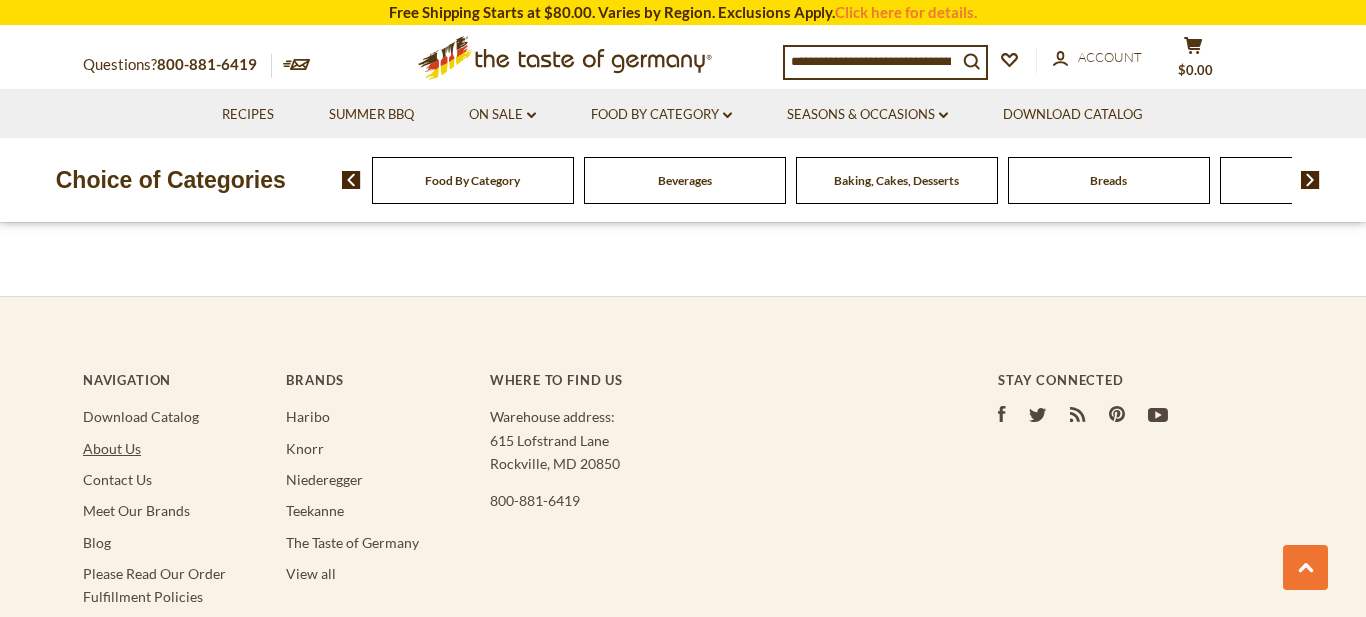 click on "About Us" at bounding box center [112, 448] 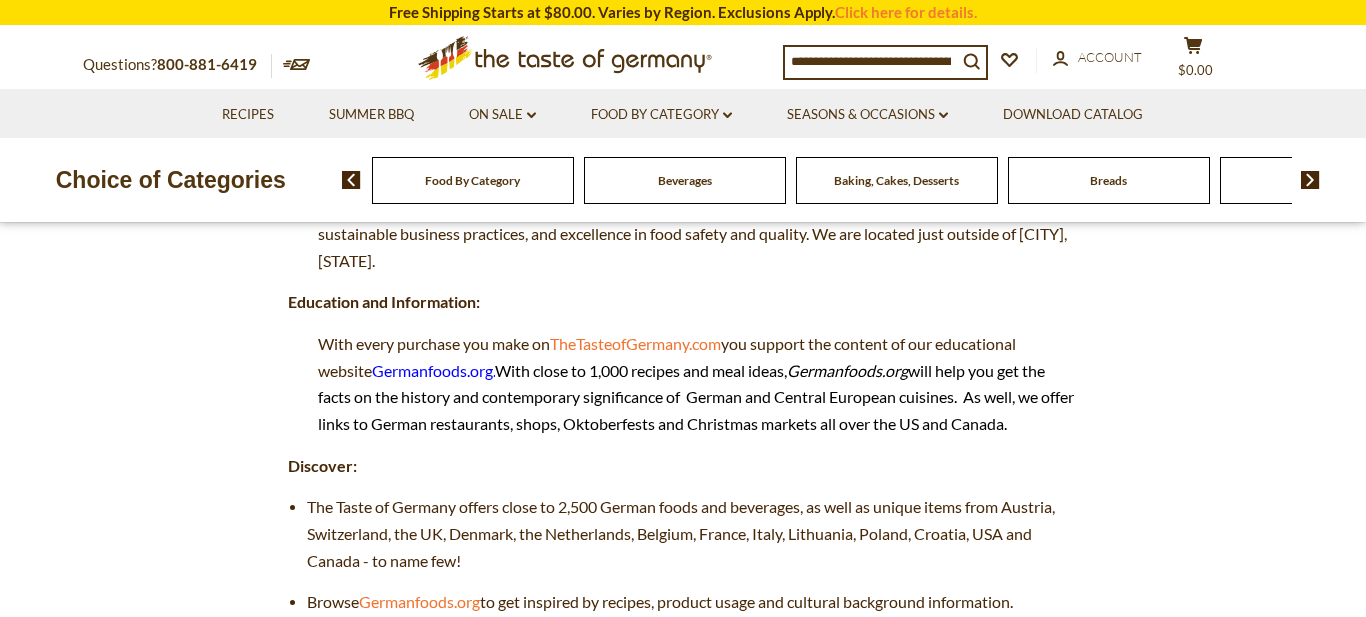 scroll, scrollTop: 0, scrollLeft: 0, axis: both 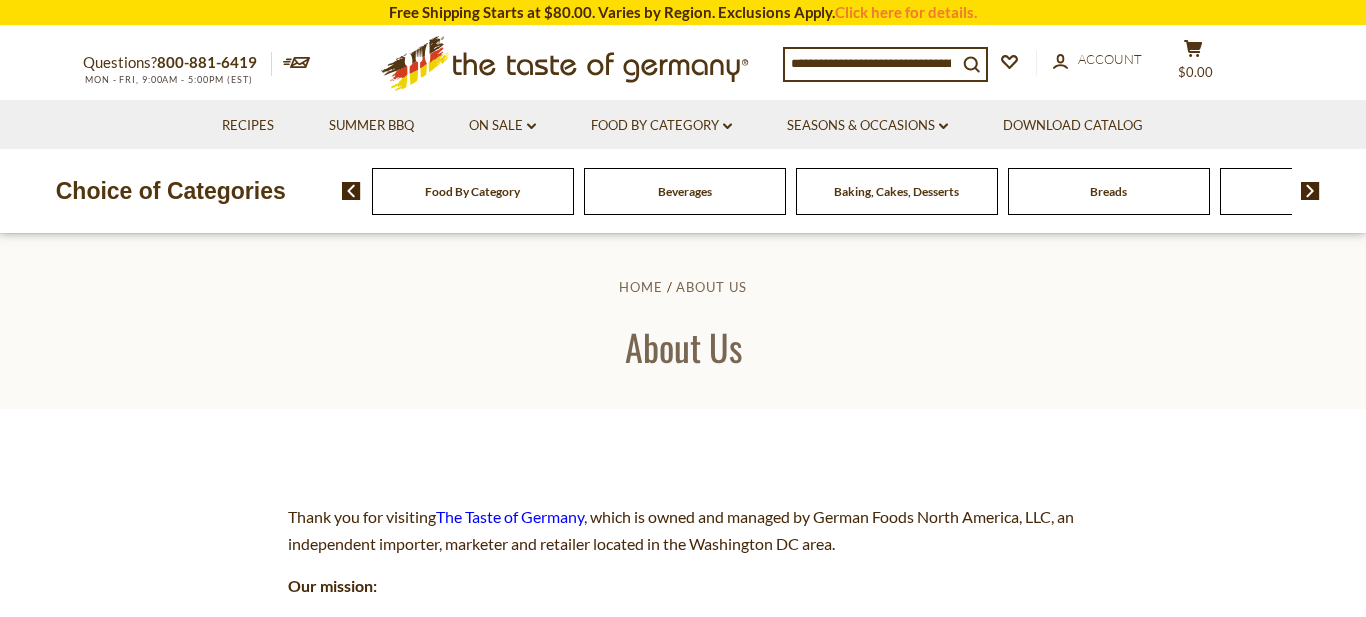 click on "Beverages" at bounding box center (473, 191) 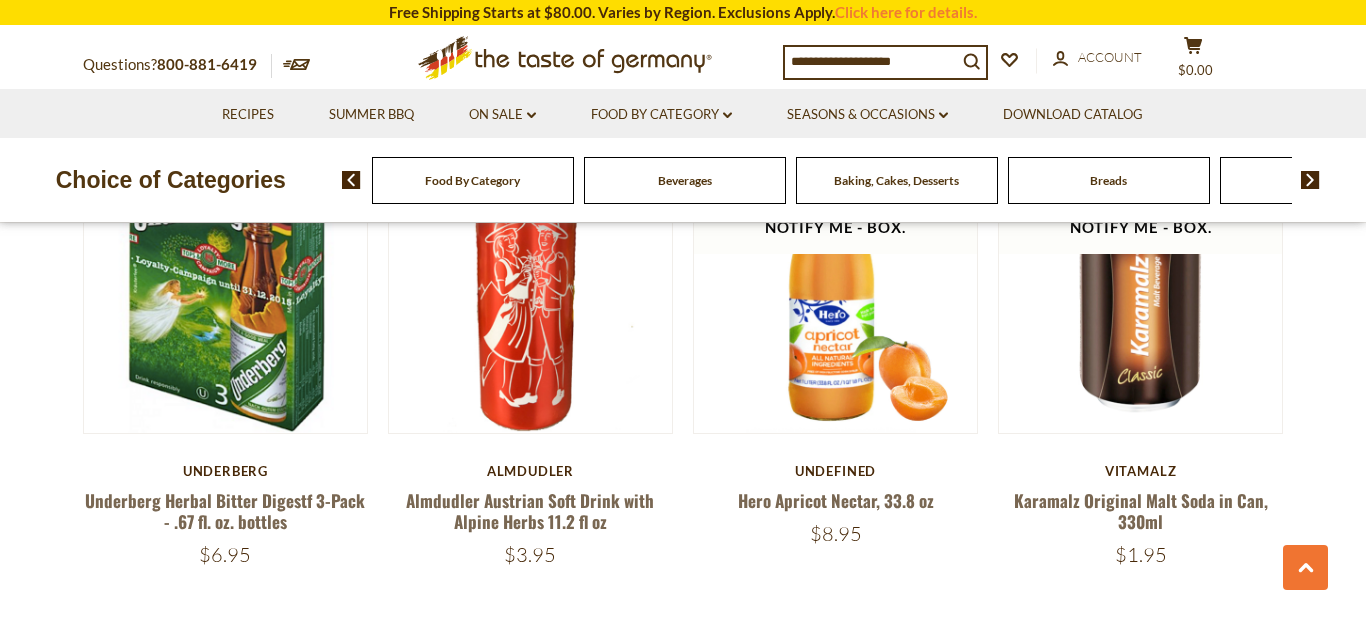 scroll, scrollTop: 3095, scrollLeft: 0, axis: vertical 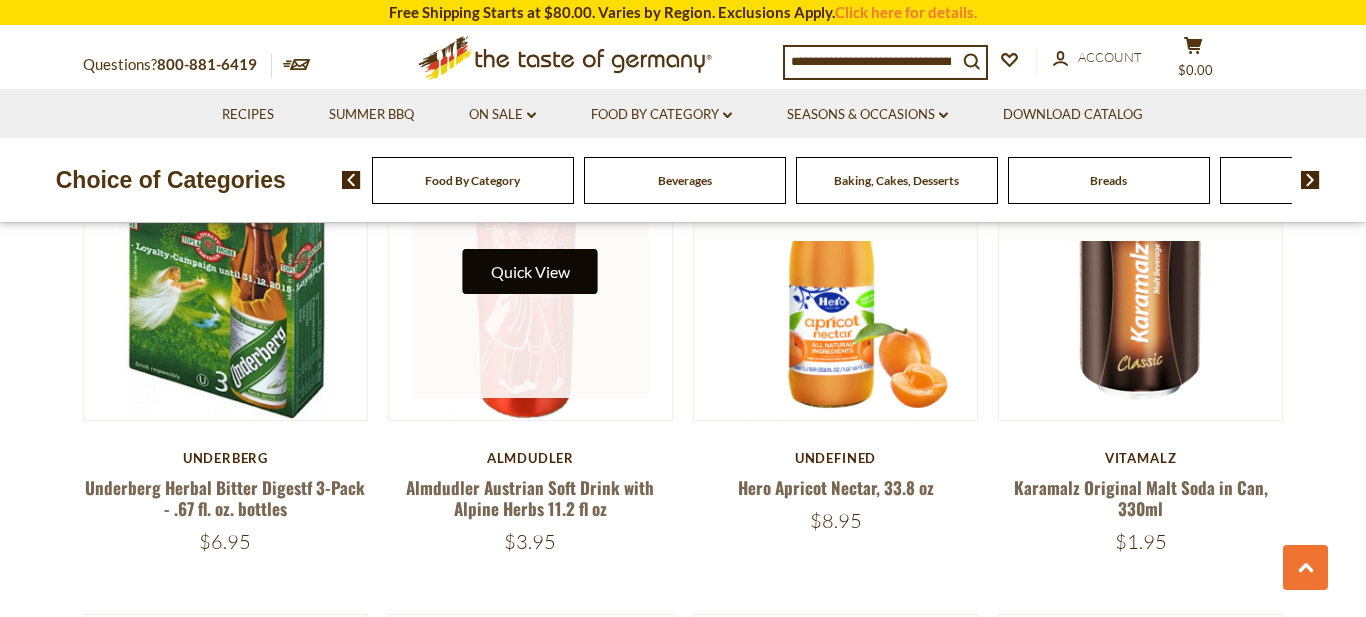 click on "Quick View" at bounding box center [530, 271] 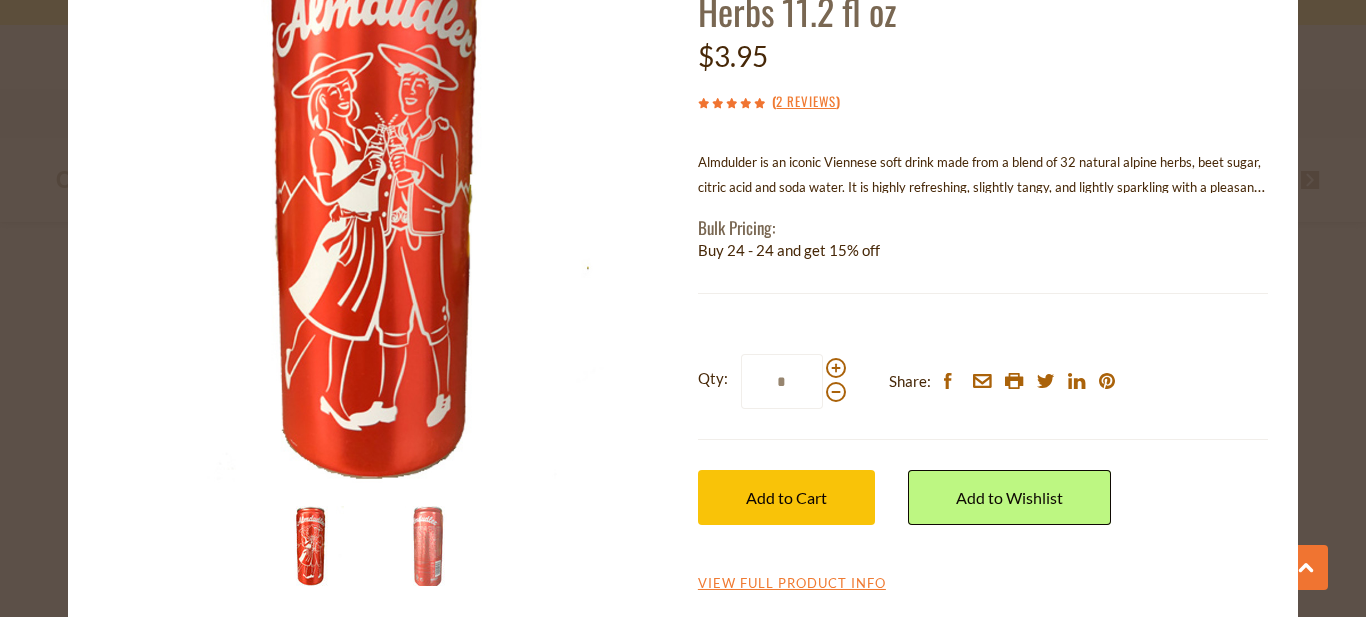 scroll, scrollTop: 200, scrollLeft: 0, axis: vertical 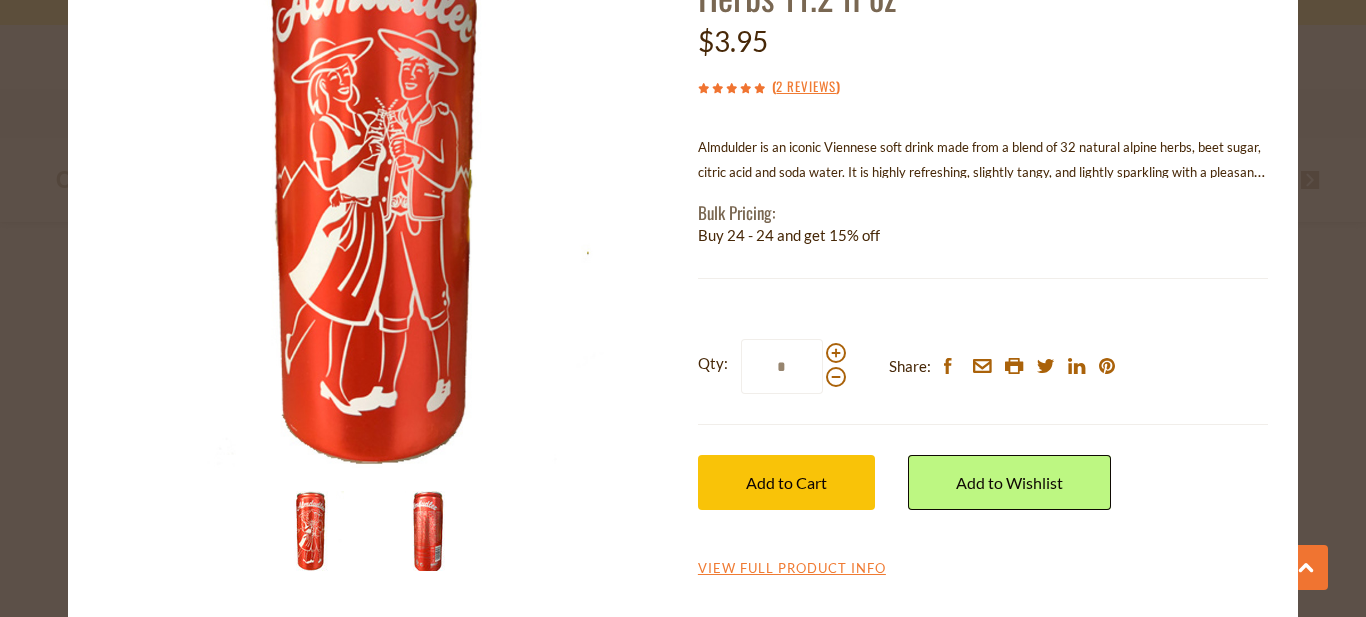click at bounding box center [429, 531] 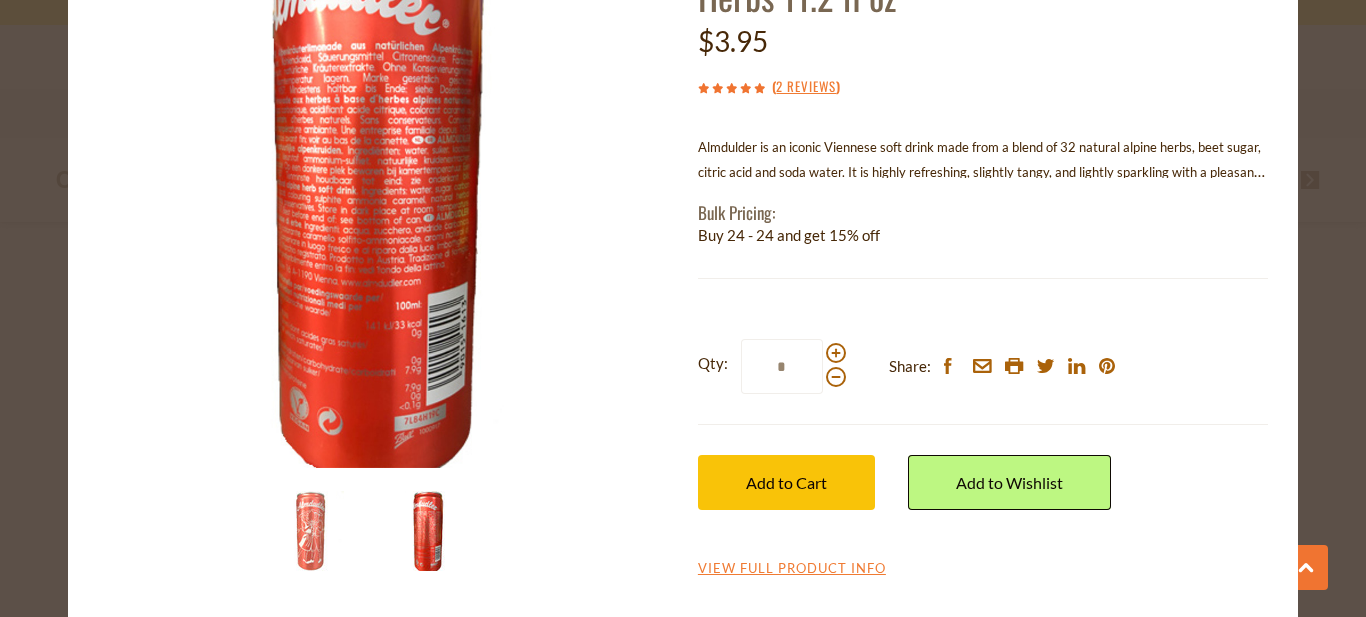 scroll, scrollTop: 0, scrollLeft: 0, axis: both 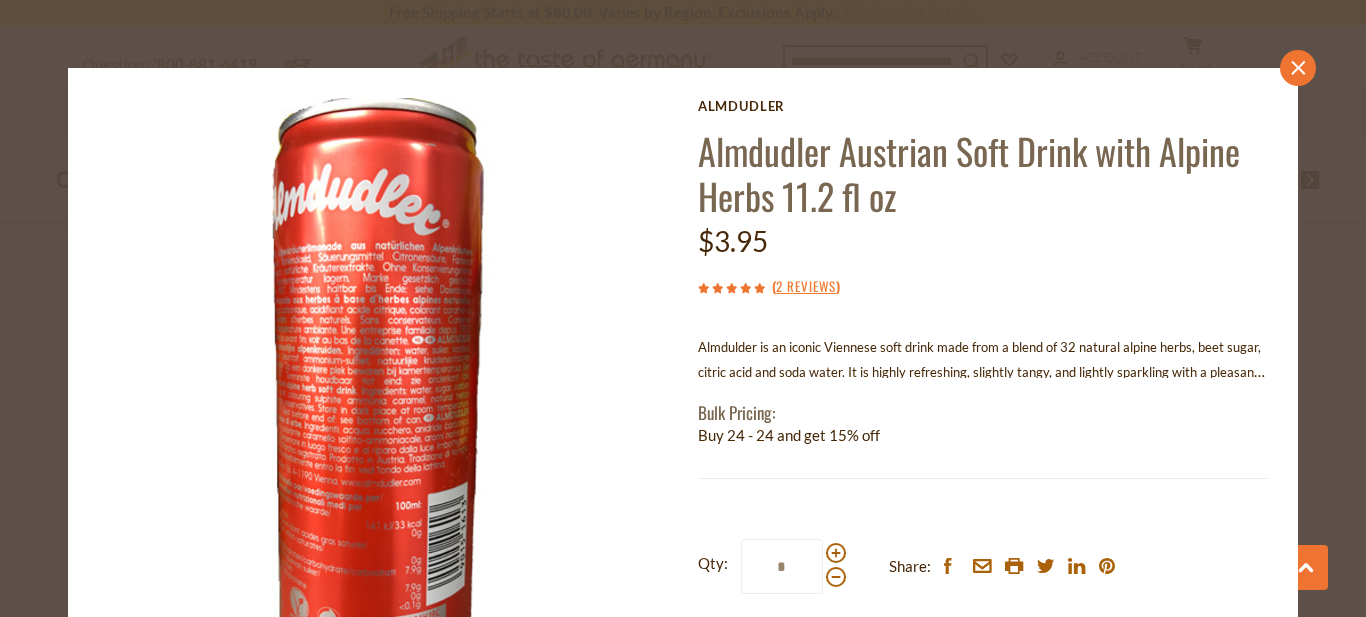 click on "close" at bounding box center (1298, 68) 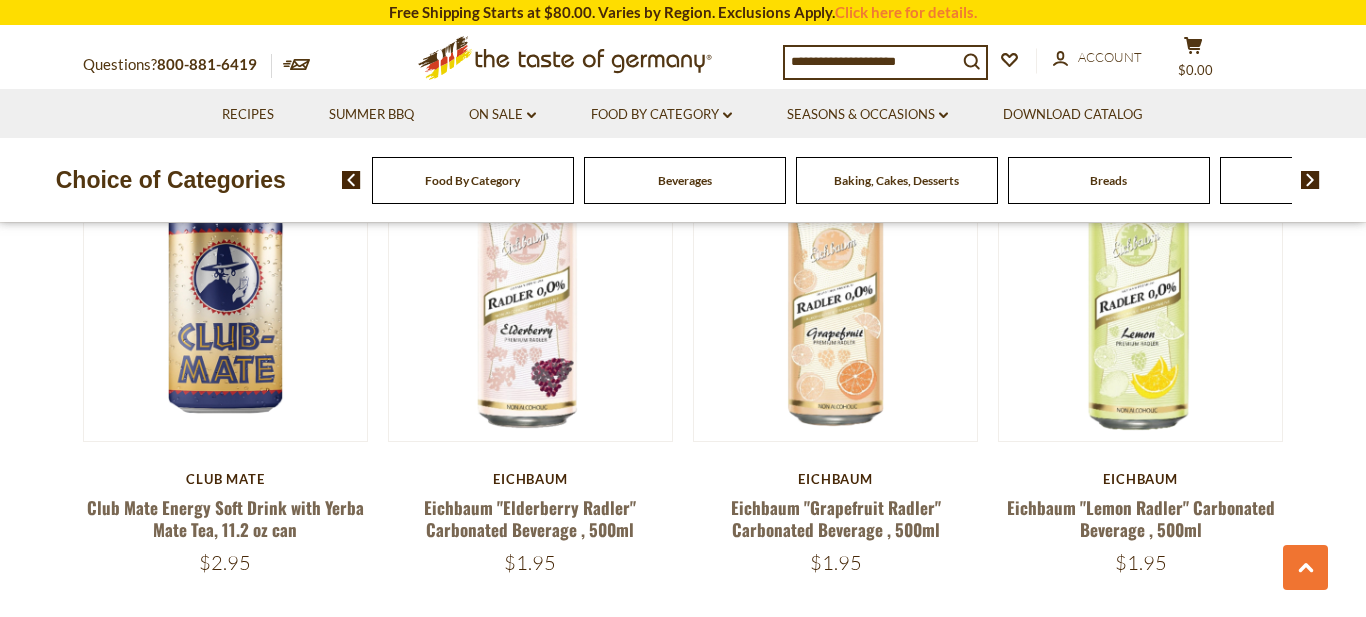 scroll, scrollTop: 1147, scrollLeft: 0, axis: vertical 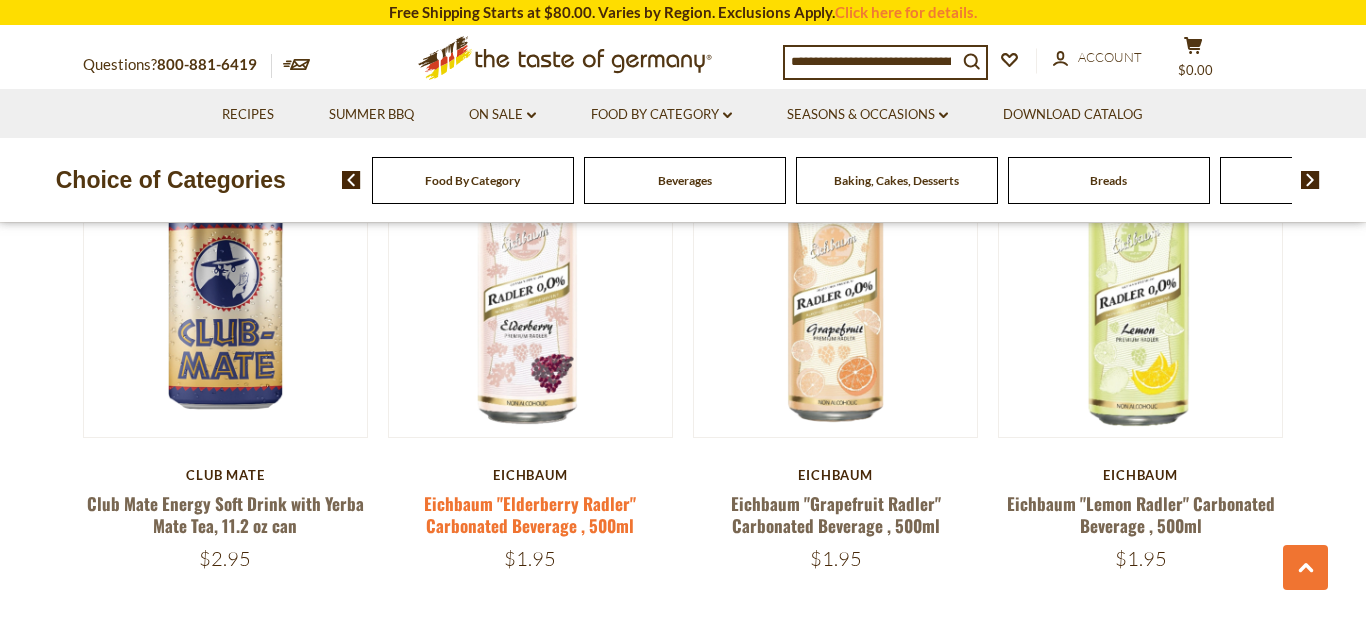 click on "Eichbaum "Elderberry Radler" Carbonated Beverage , 500ml" at bounding box center (530, 514) 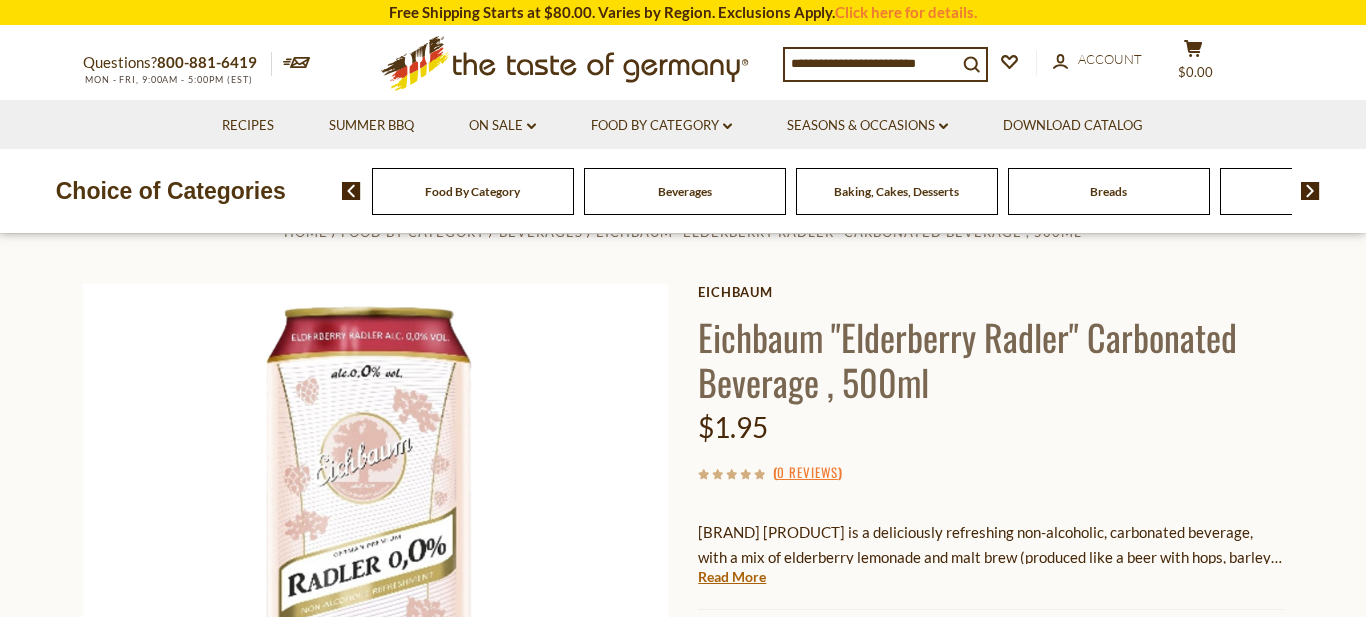 scroll, scrollTop: 60, scrollLeft: 0, axis: vertical 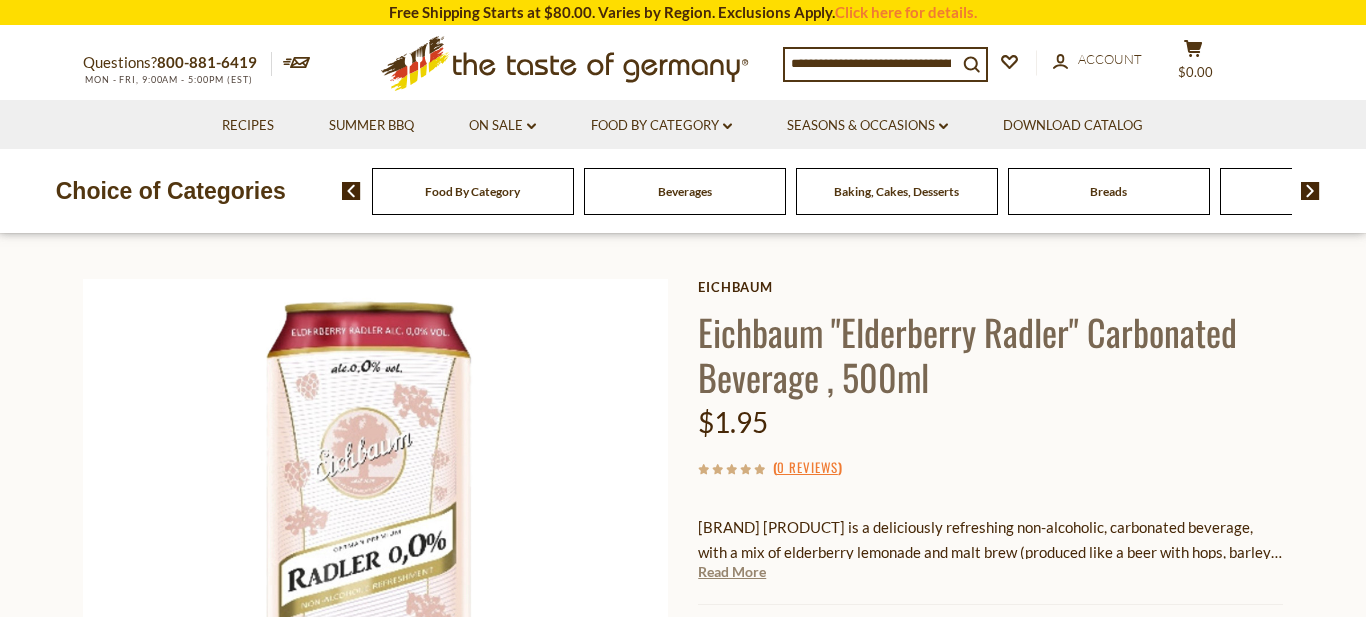 click on "Read More" at bounding box center (732, 572) 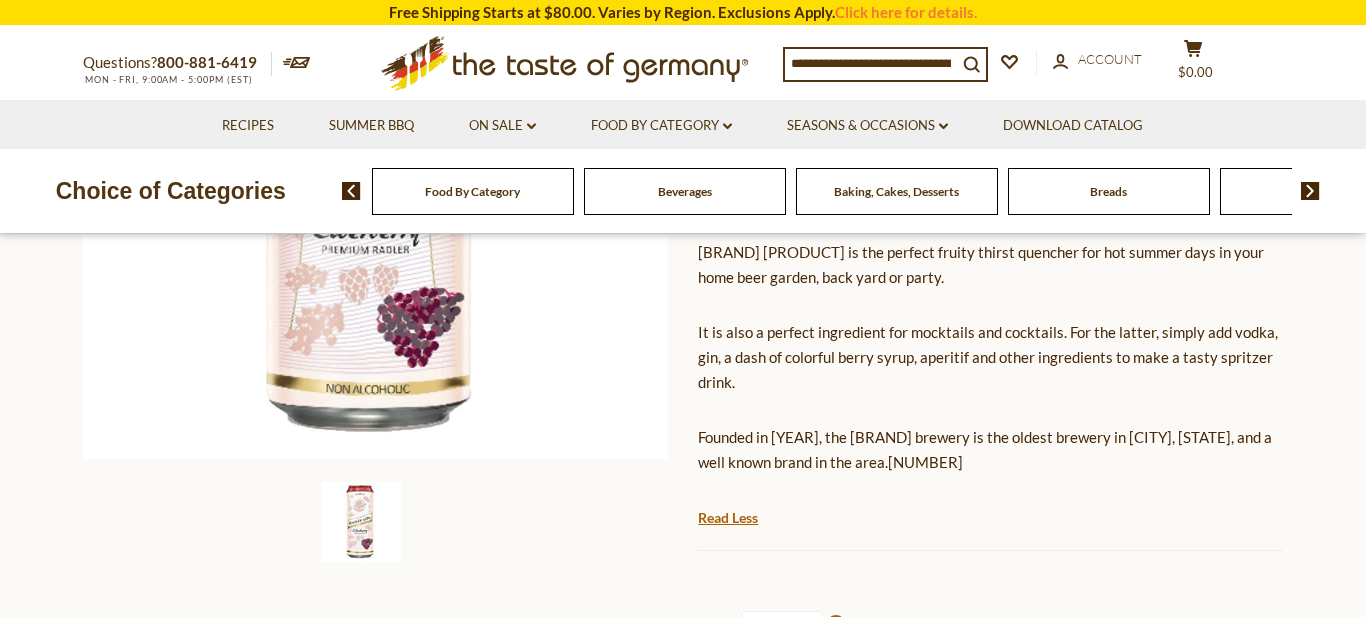 scroll, scrollTop: 0, scrollLeft: 0, axis: both 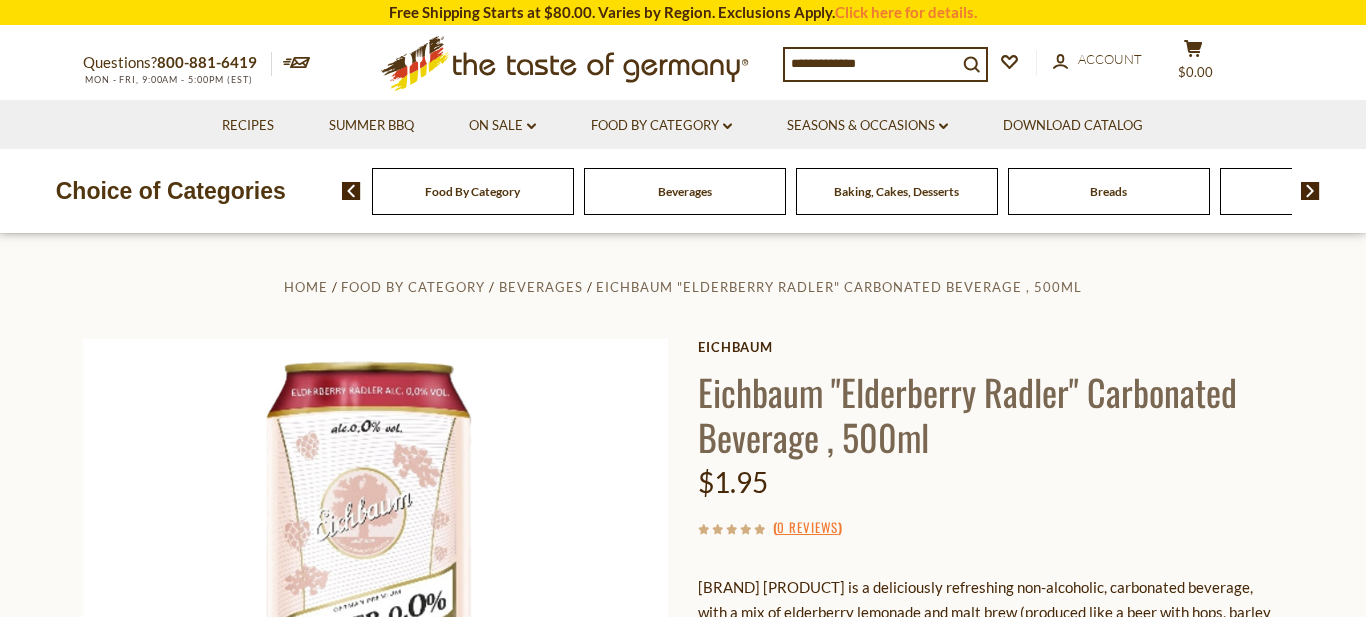 click on "Baking, Cakes, Desserts" at bounding box center [896, 191] 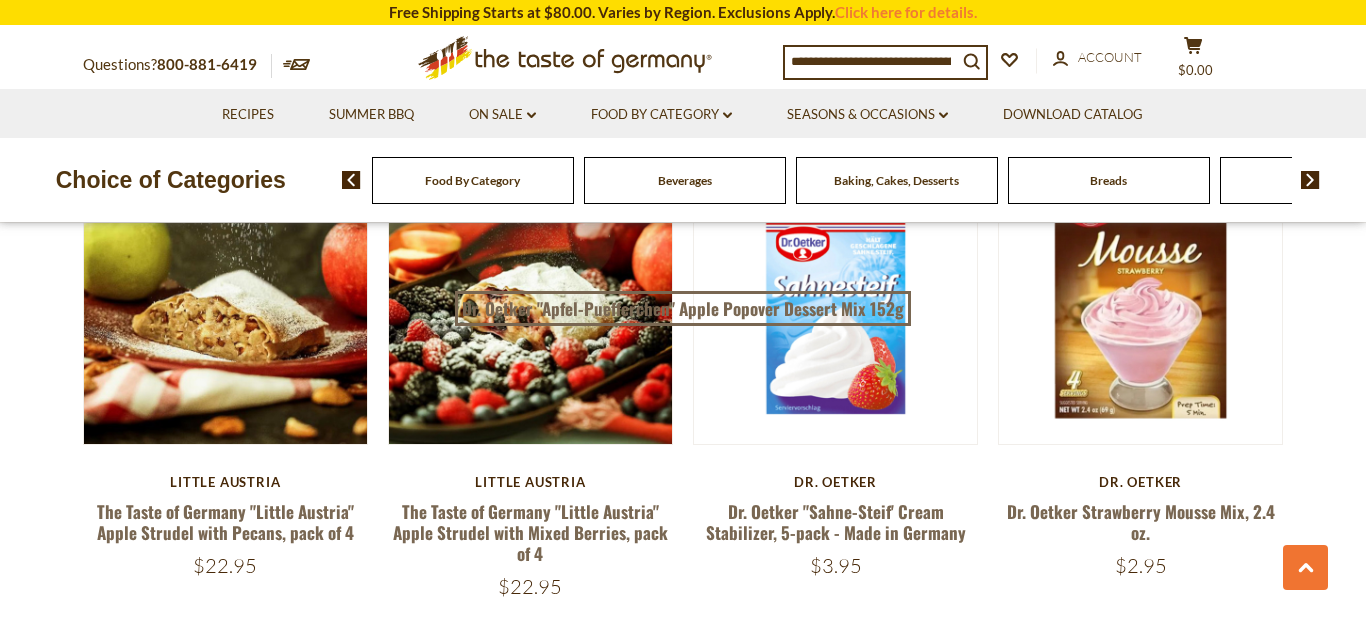 scroll, scrollTop: 3081, scrollLeft: 0, axis: vertical 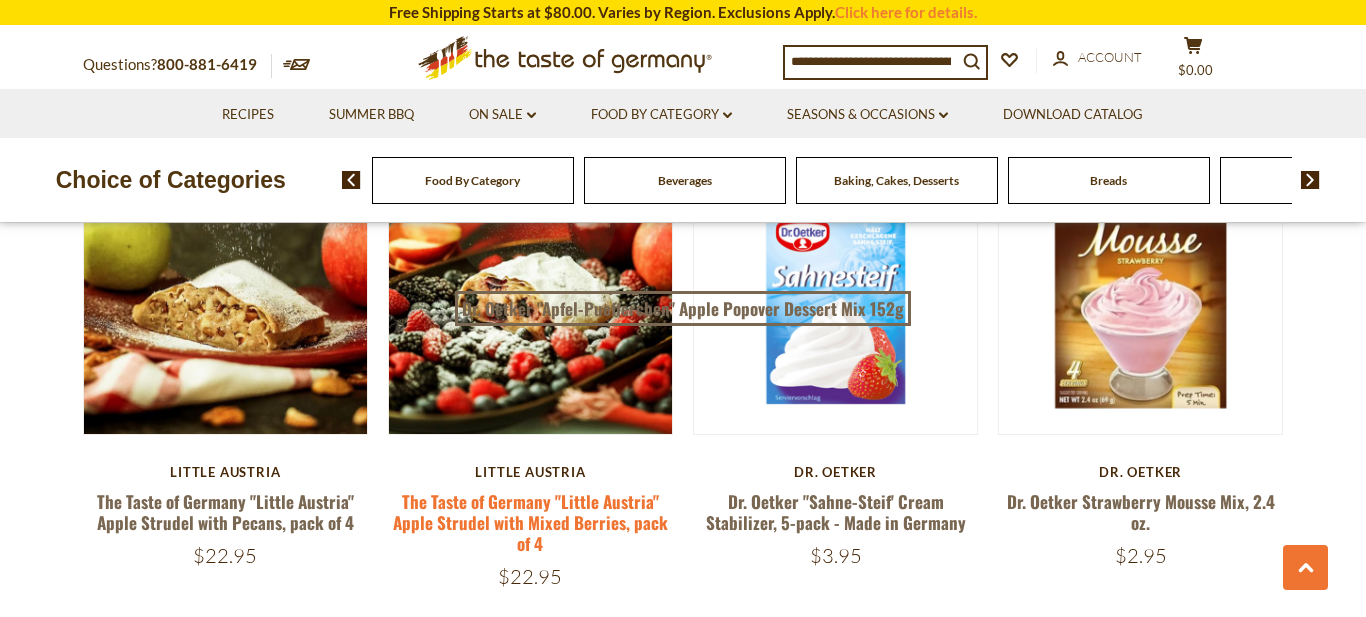 click on "The Taste of Germany "Little Austria" Apple Strudel with Mixed Berries, pack of 4" at bounding box center [530, 523] 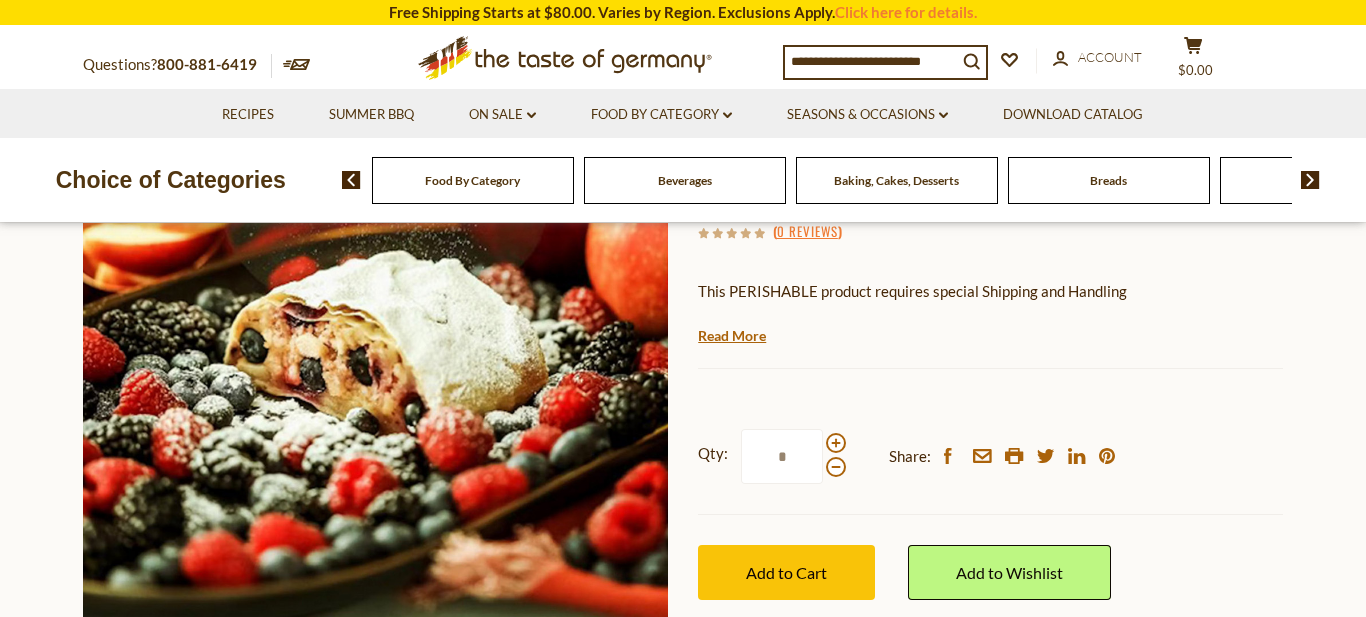 scroll, scrollTop: 296, scrollLeft: 0, axis: vertical 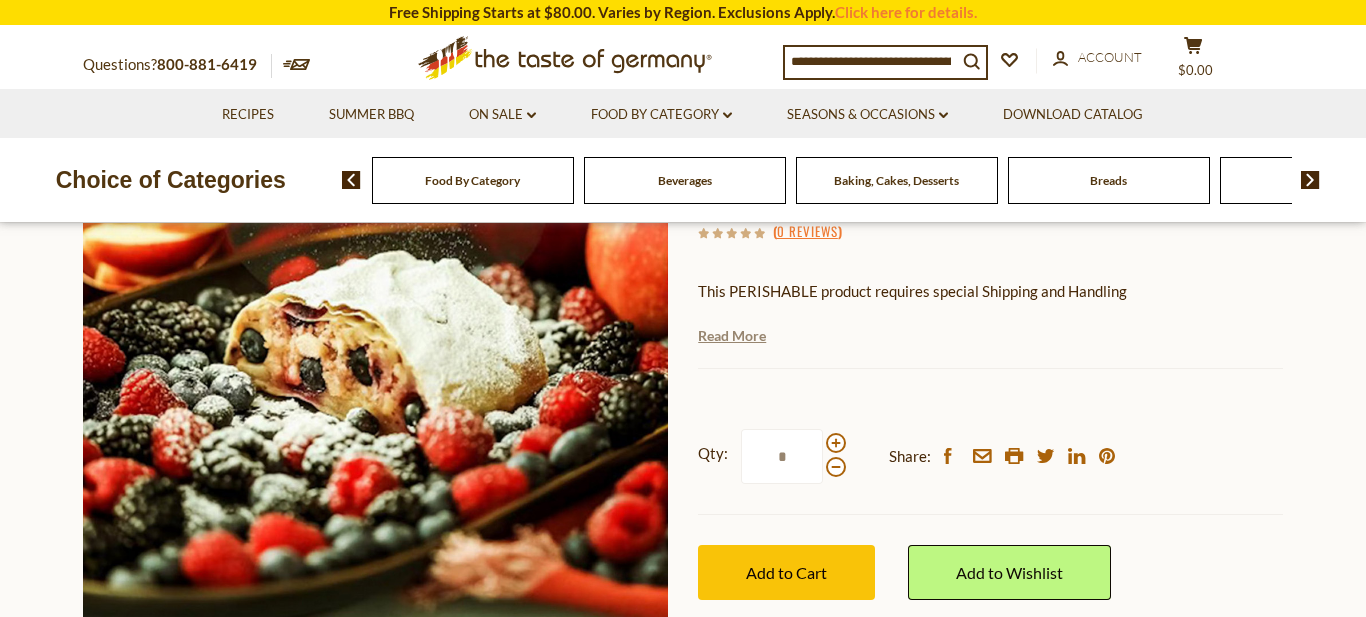 click on "Read More" at bounding box center (732, 336) 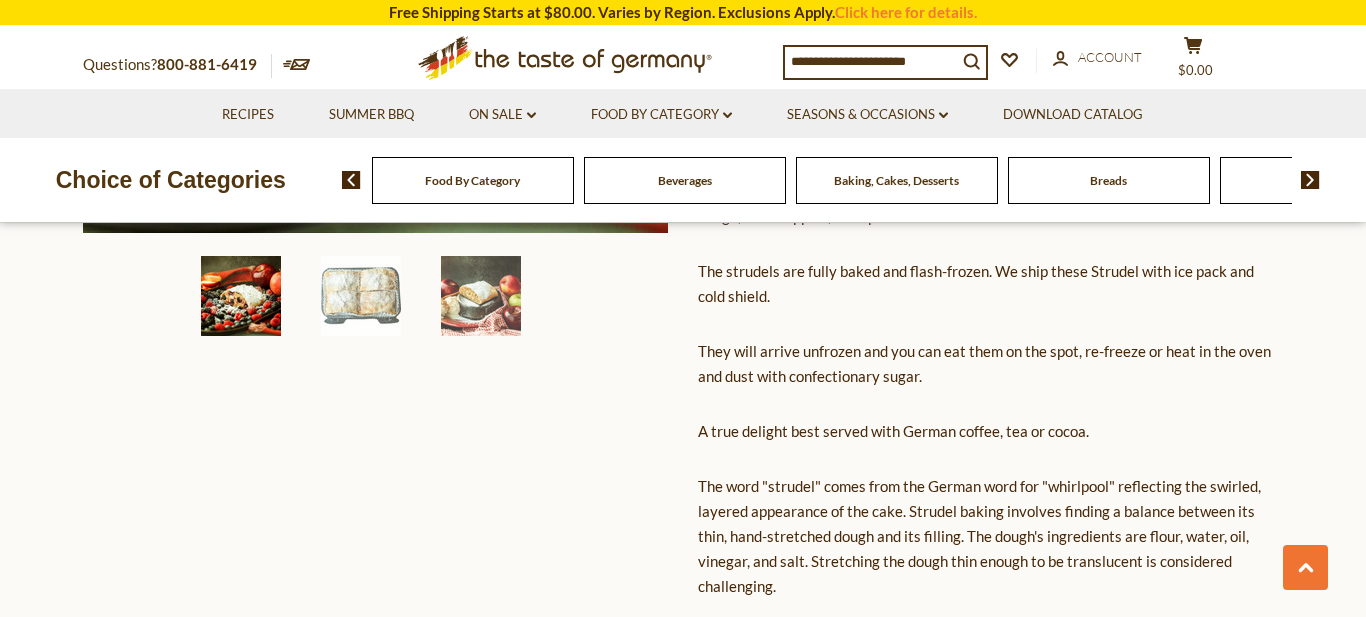scroll, scrollTop: 634, scrollLeft: 0, axis: vertical 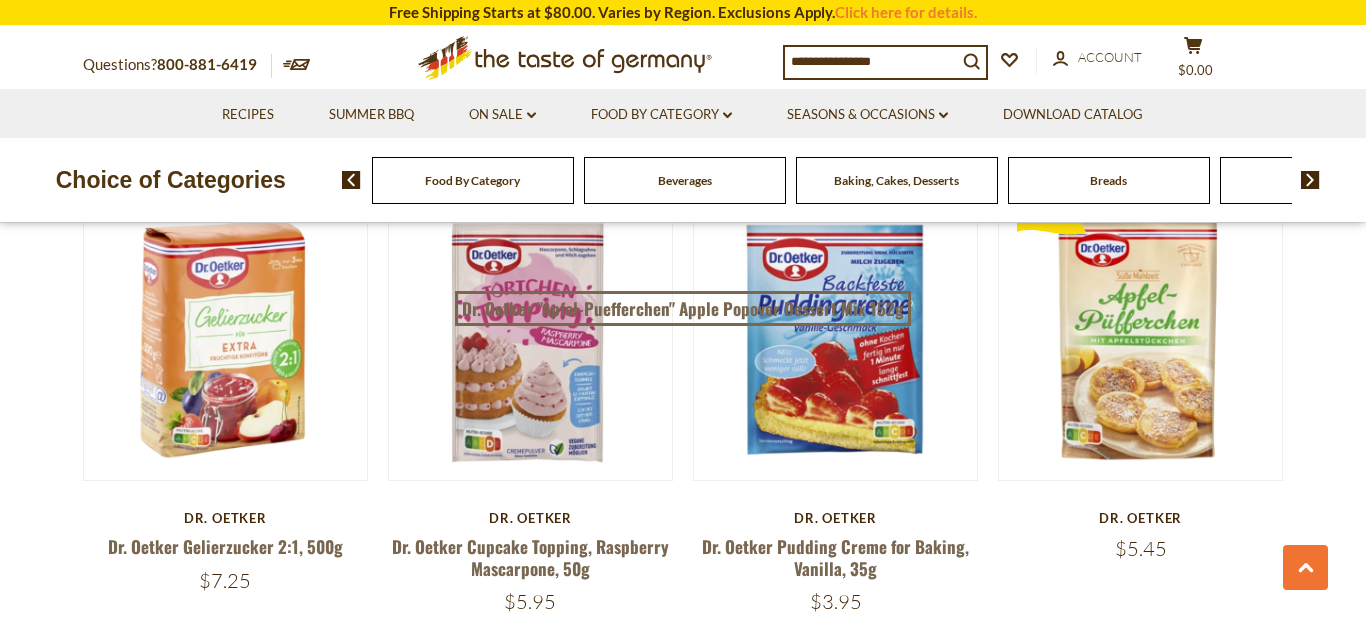 click on "Breads" at bounding box center (1108, 180) 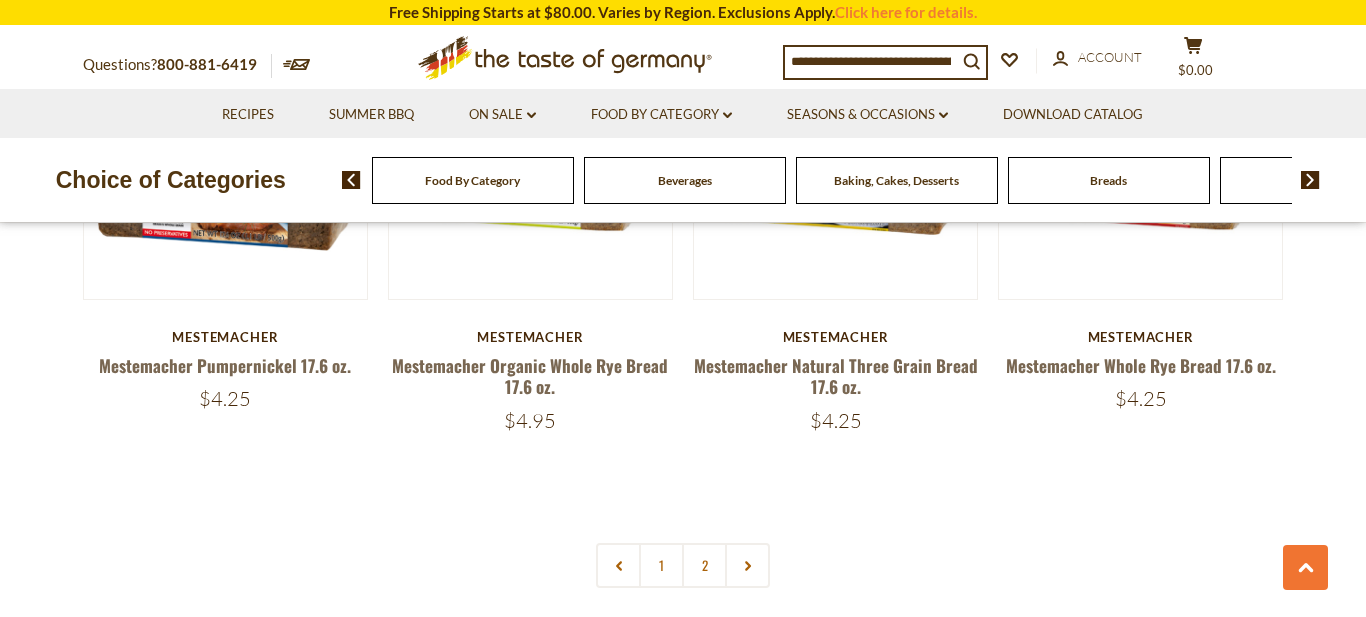 scroll, scrollTop: 4681, scrollLeft: 0, axis: vertical 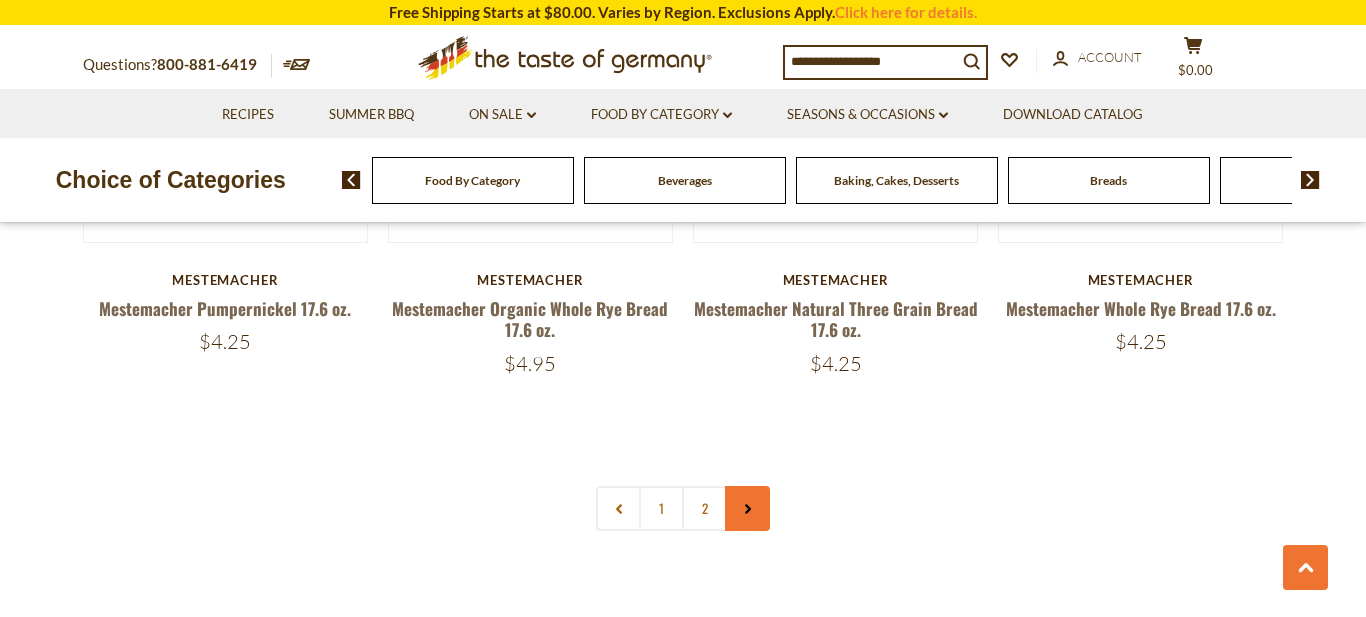 click 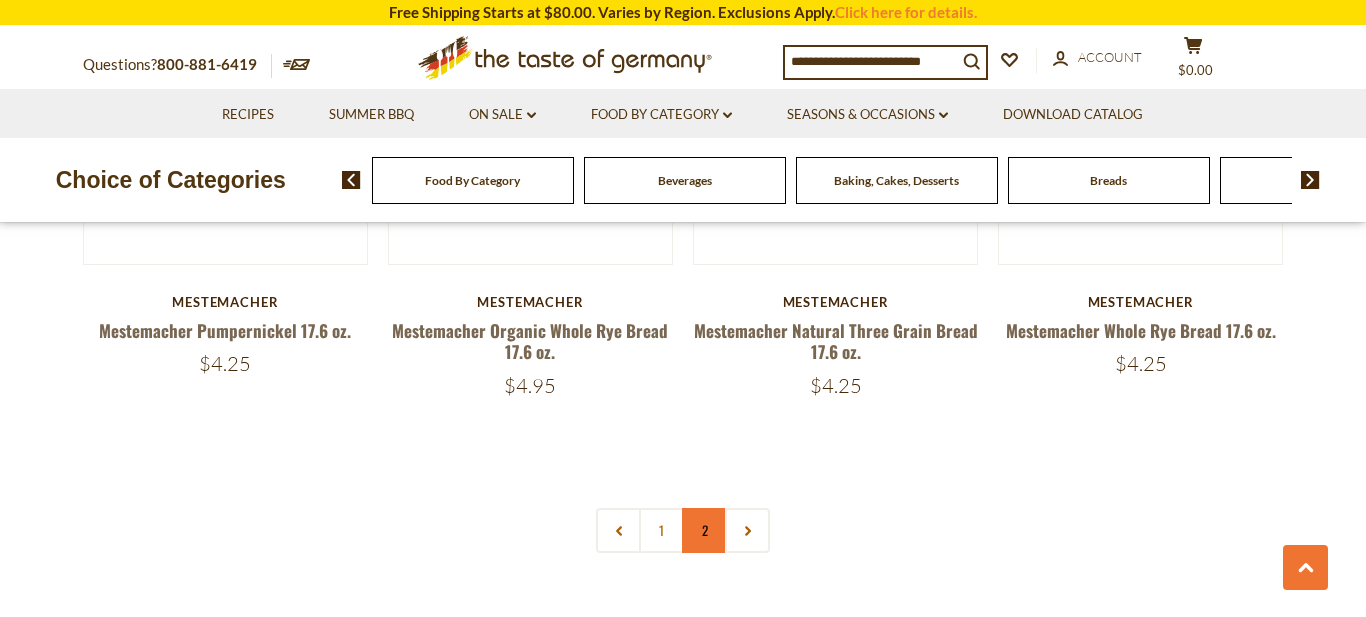 scroll, scrollTop: 4648, scrollLeft: 0, axis: vertical 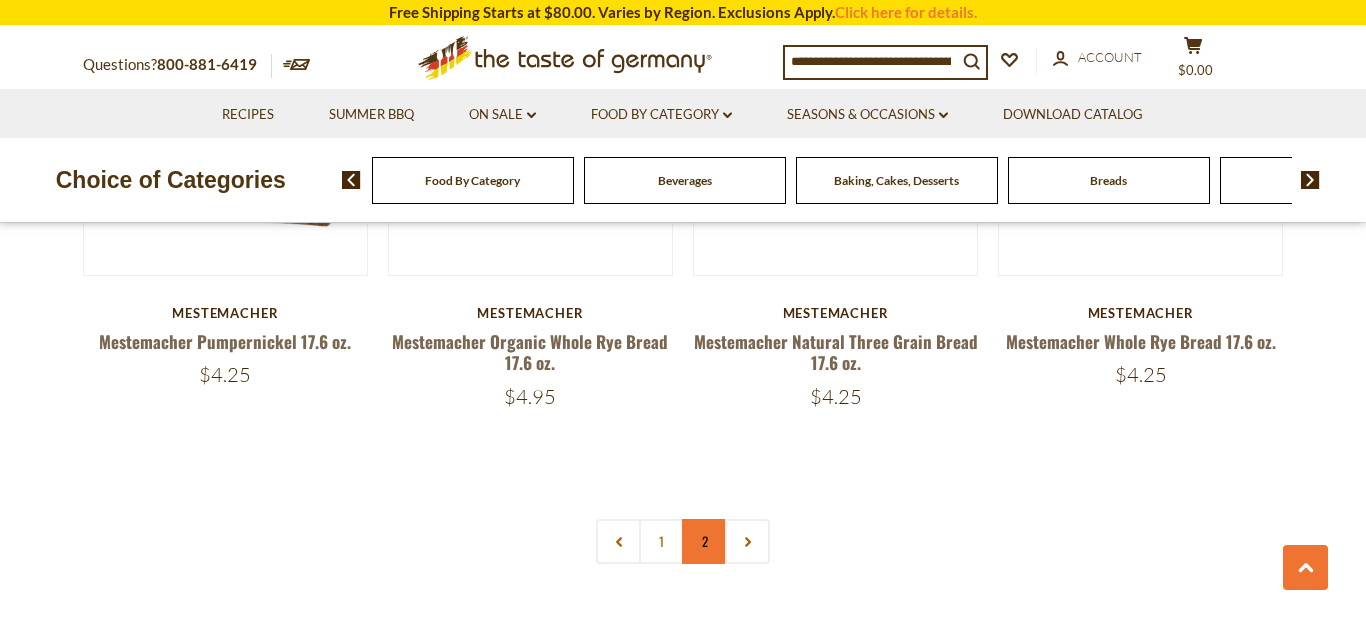 click on "2" at bounding box center [704, 541] 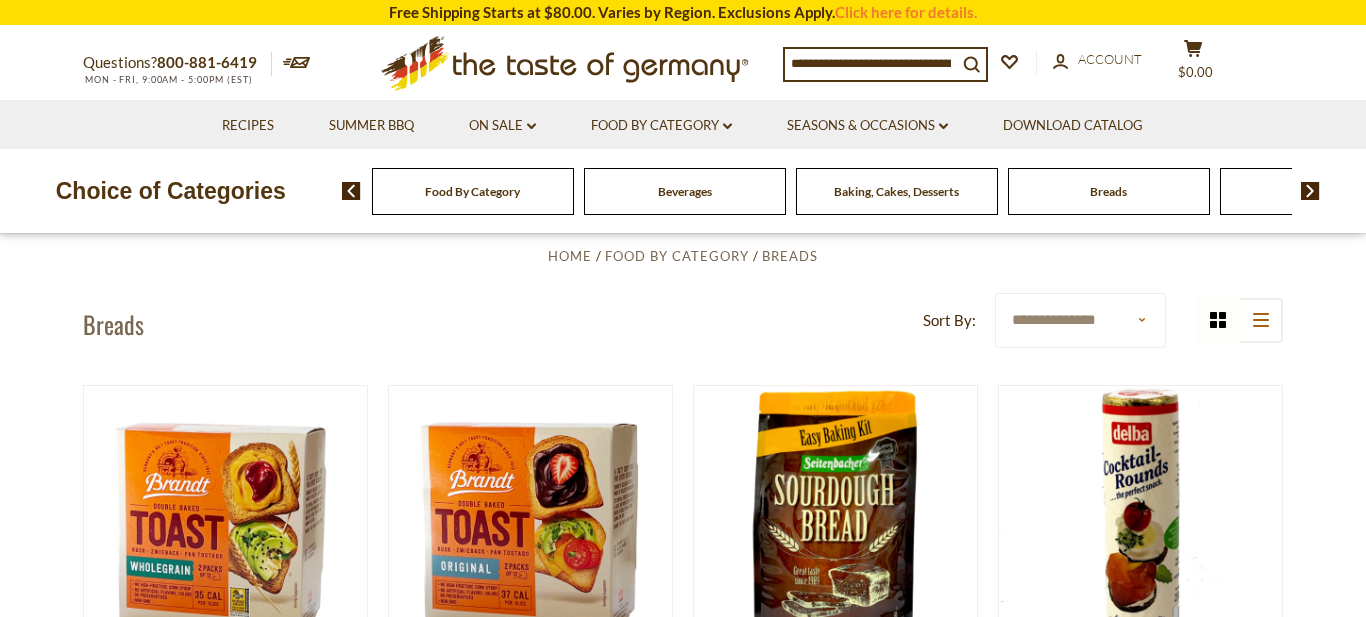 scroll, scrollTop: 0, scrollLeft: 0, axis: both 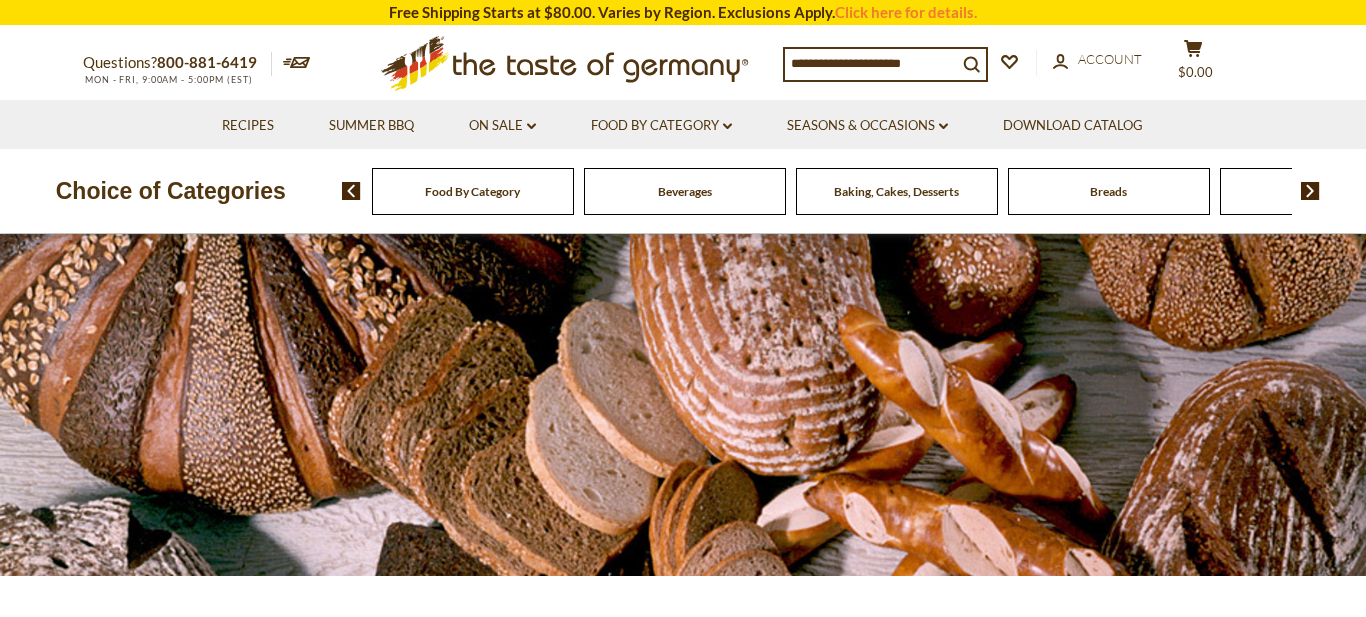 click at bounding box center (1310, 191) 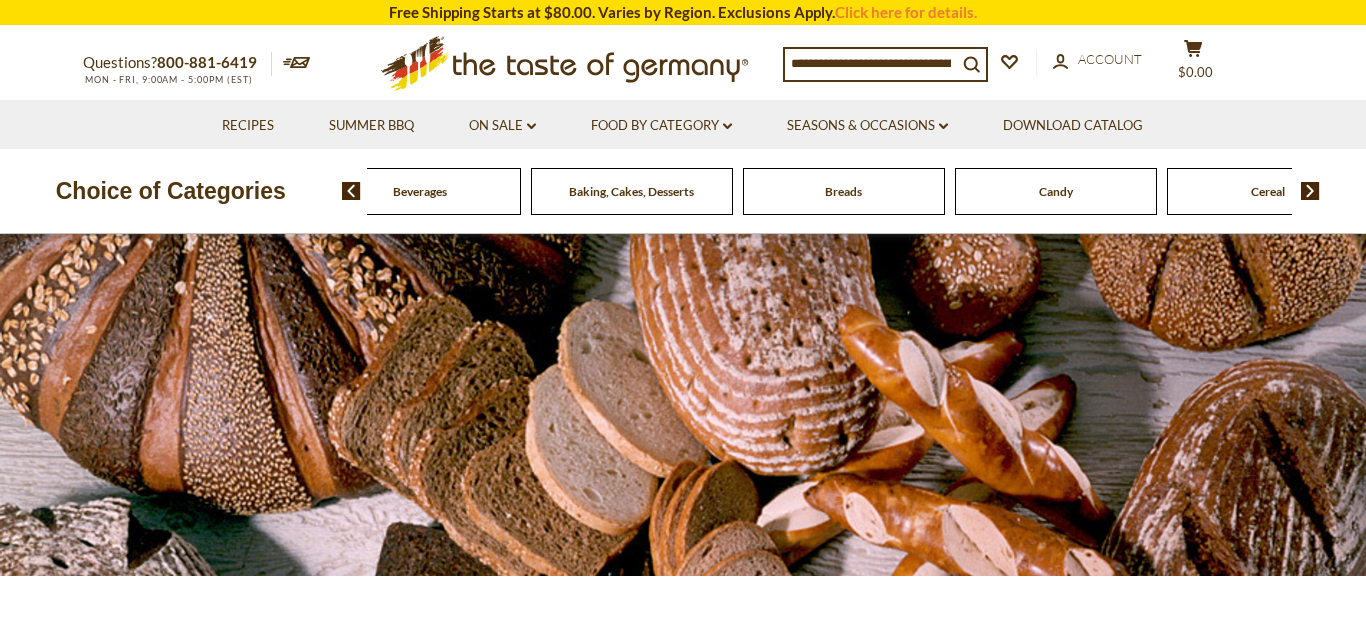 click at bounding box center (1310, 191) 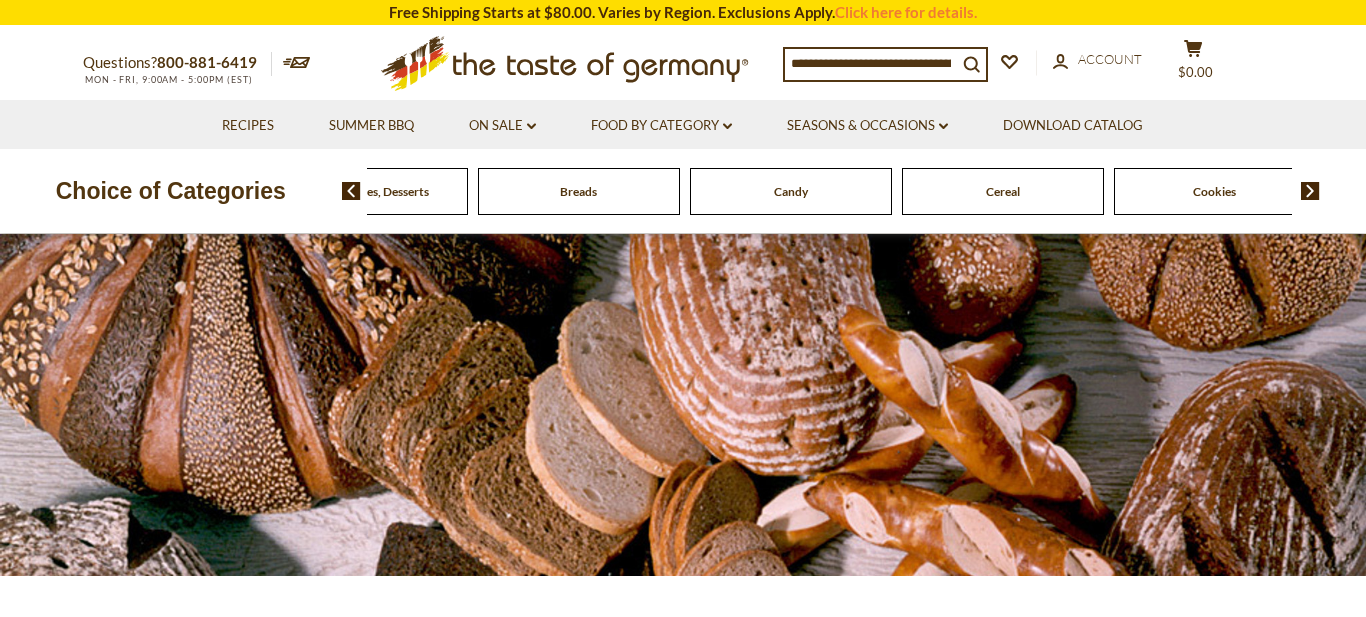 click at bounding box center [1310, 191] 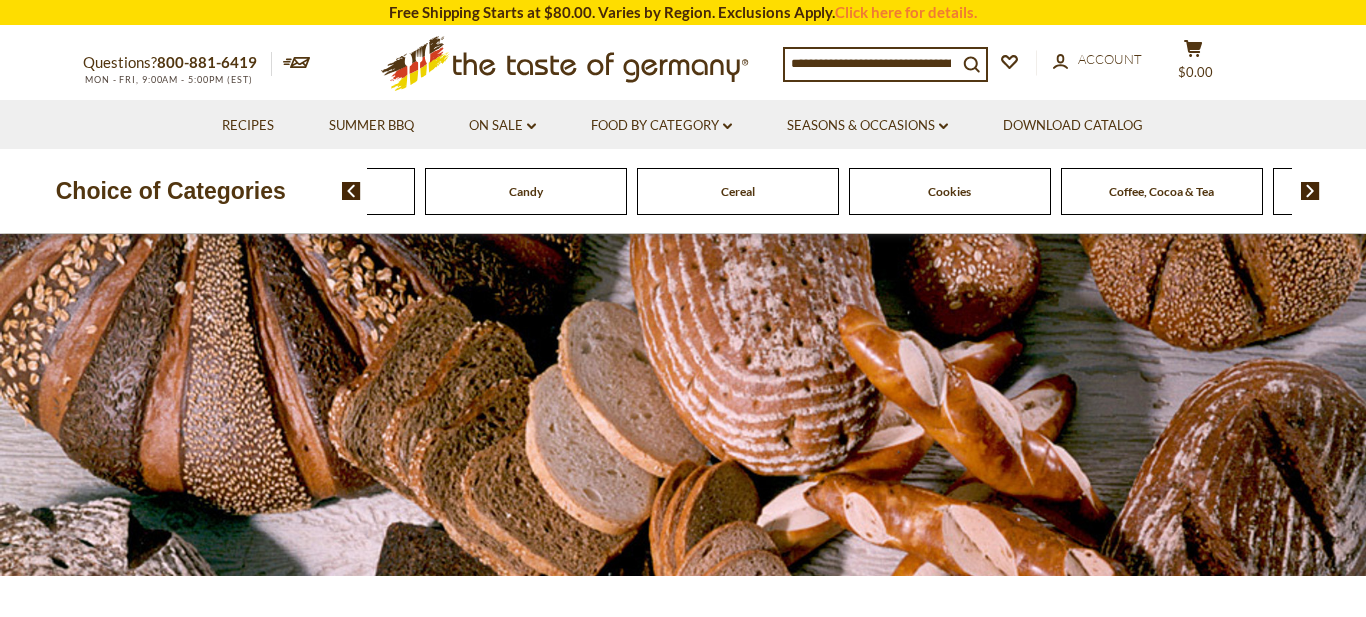 click on "Cereal" at bounding box center (738, 191) 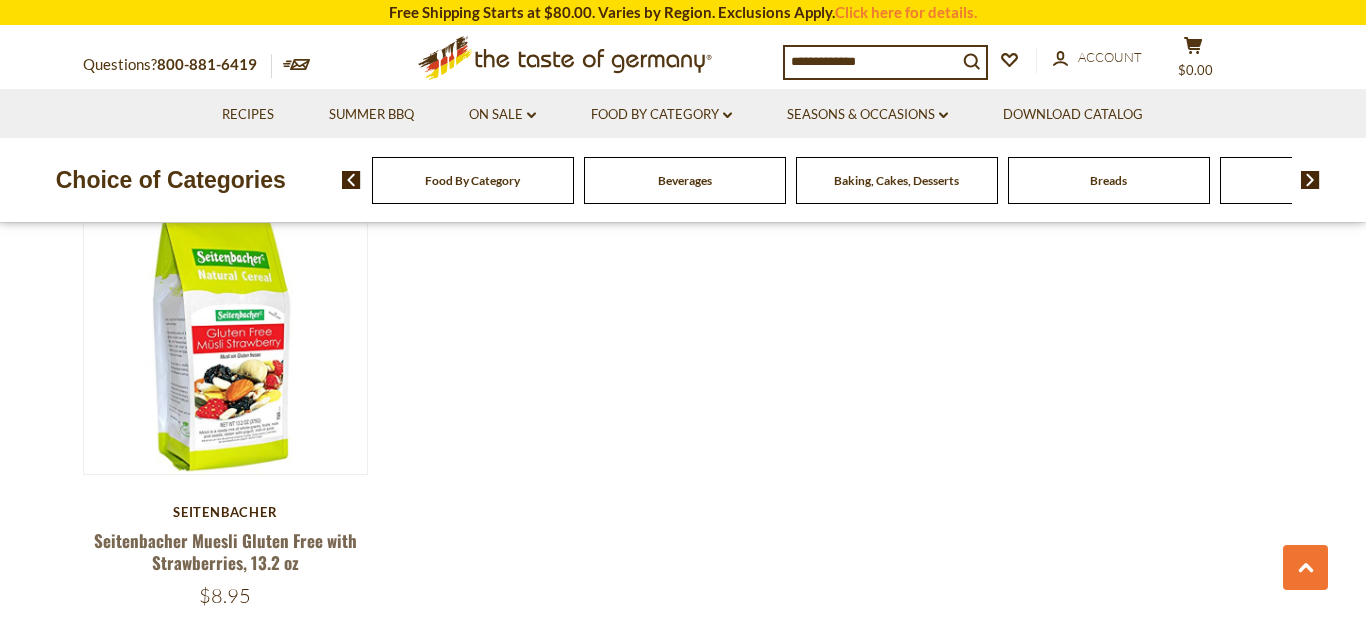 scroll, scrollTop: 1951, scrollLeft: 0, axis: vertical 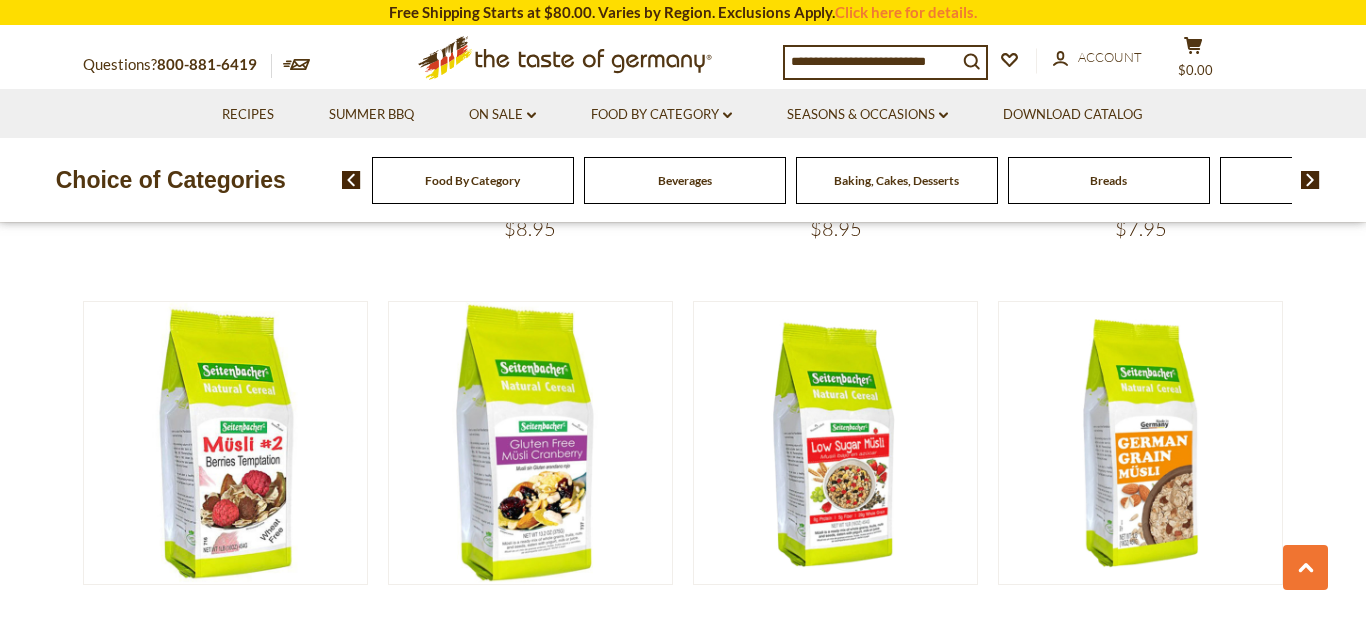 click at bounding box center [1310, 180] 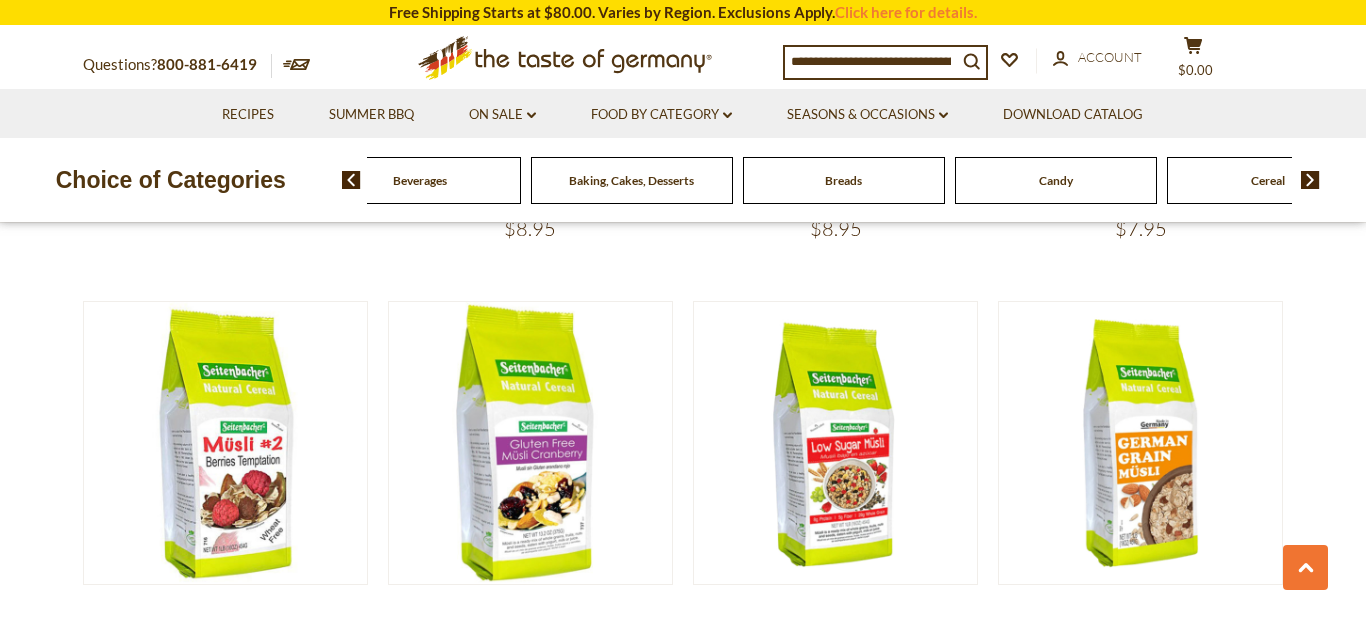 click at bounding box center (1310, 180) 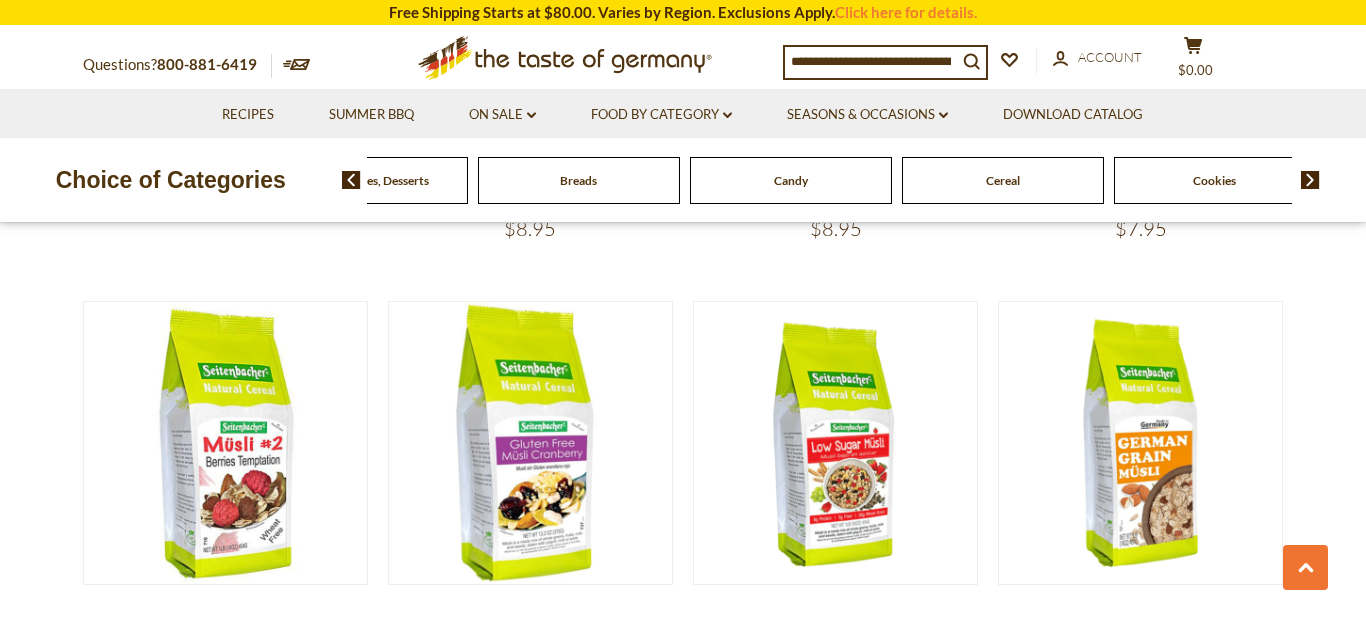 click at bounding box center (1310, 180) 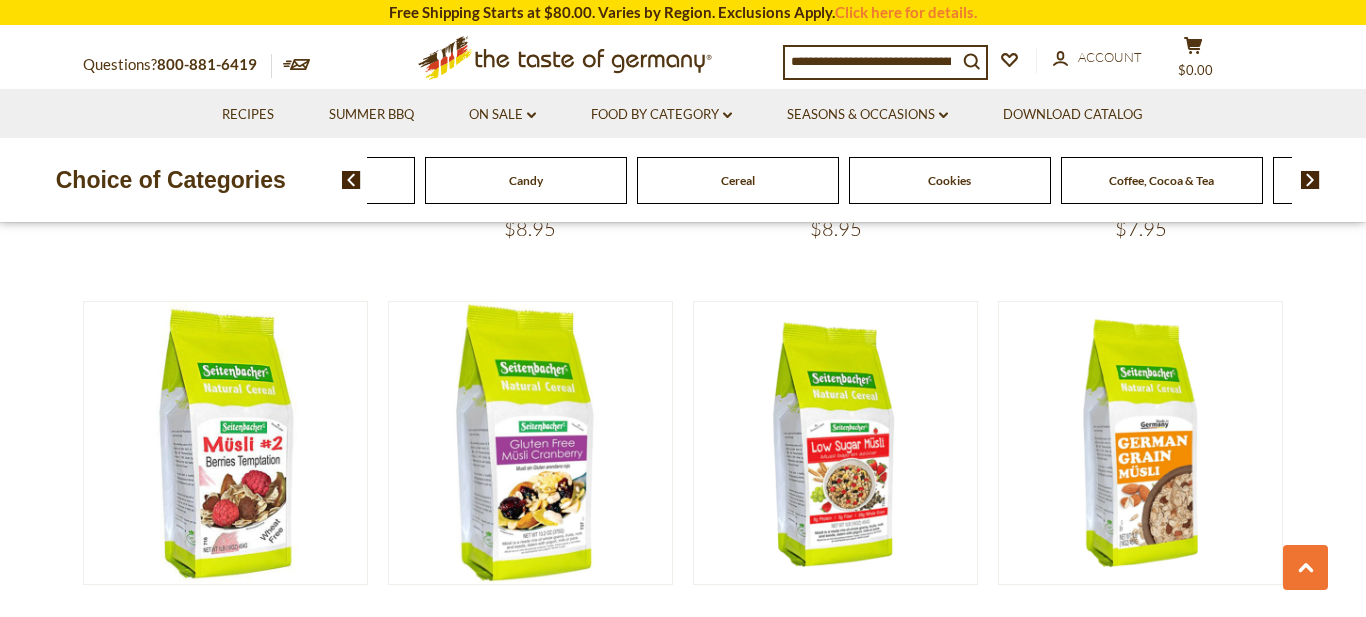 click at bounding box center (1310, 180) 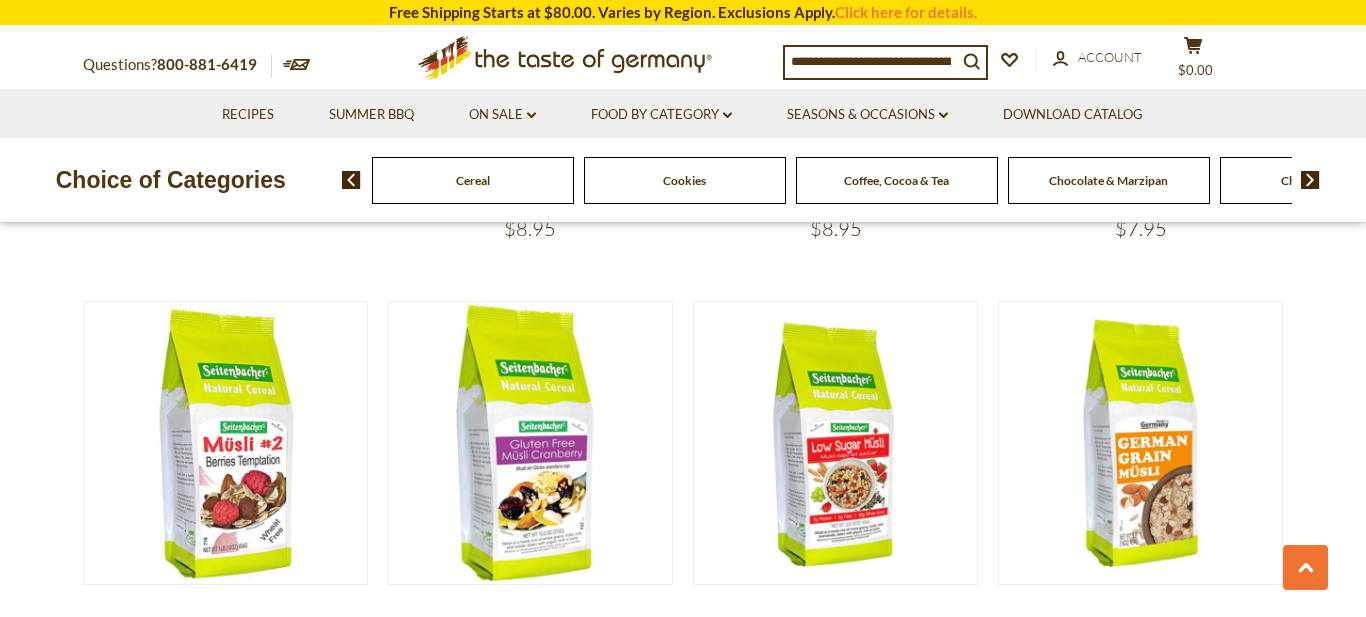 click at bounding box center [1310, 180] 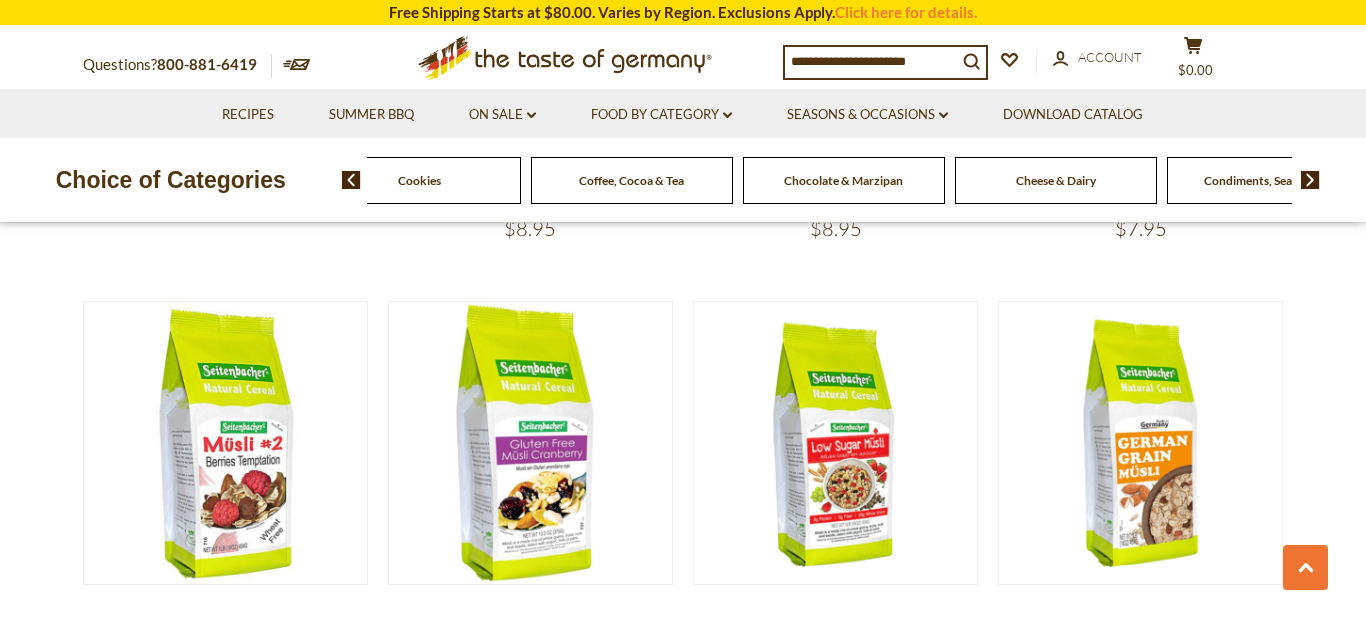 click on "Cookies" at bounding box center (419, 180) 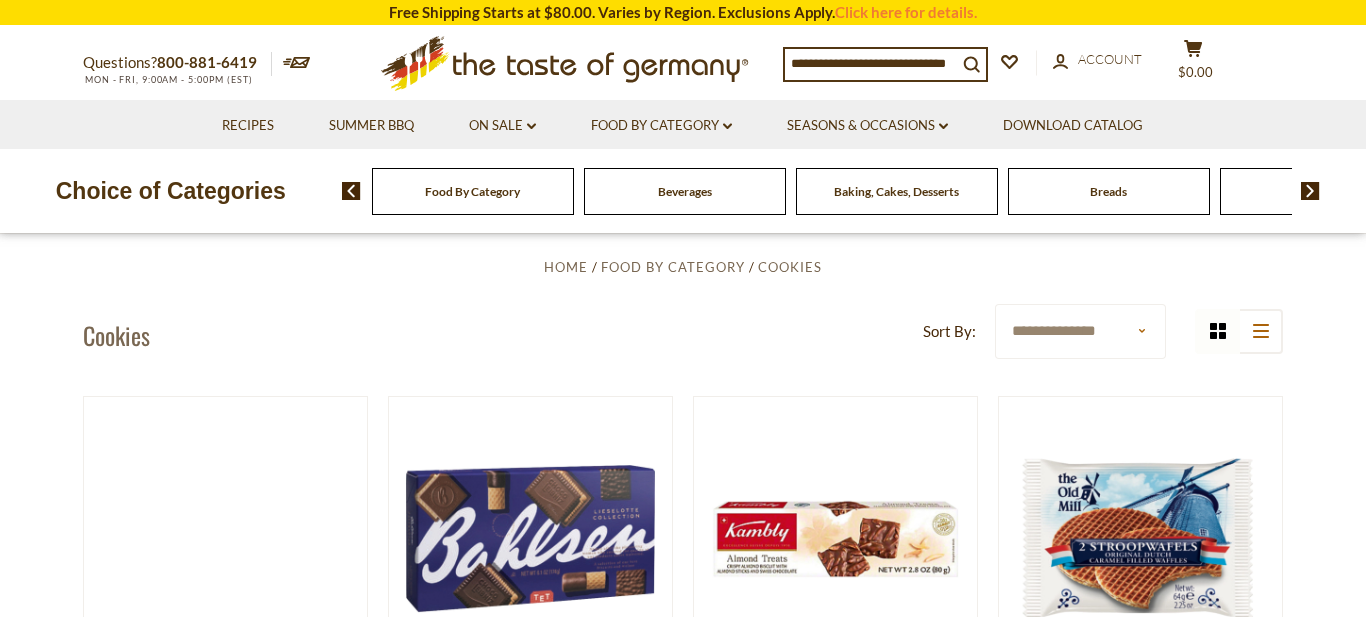 scroll, scrollTop: 0, scrollLeft: 0, axis: both 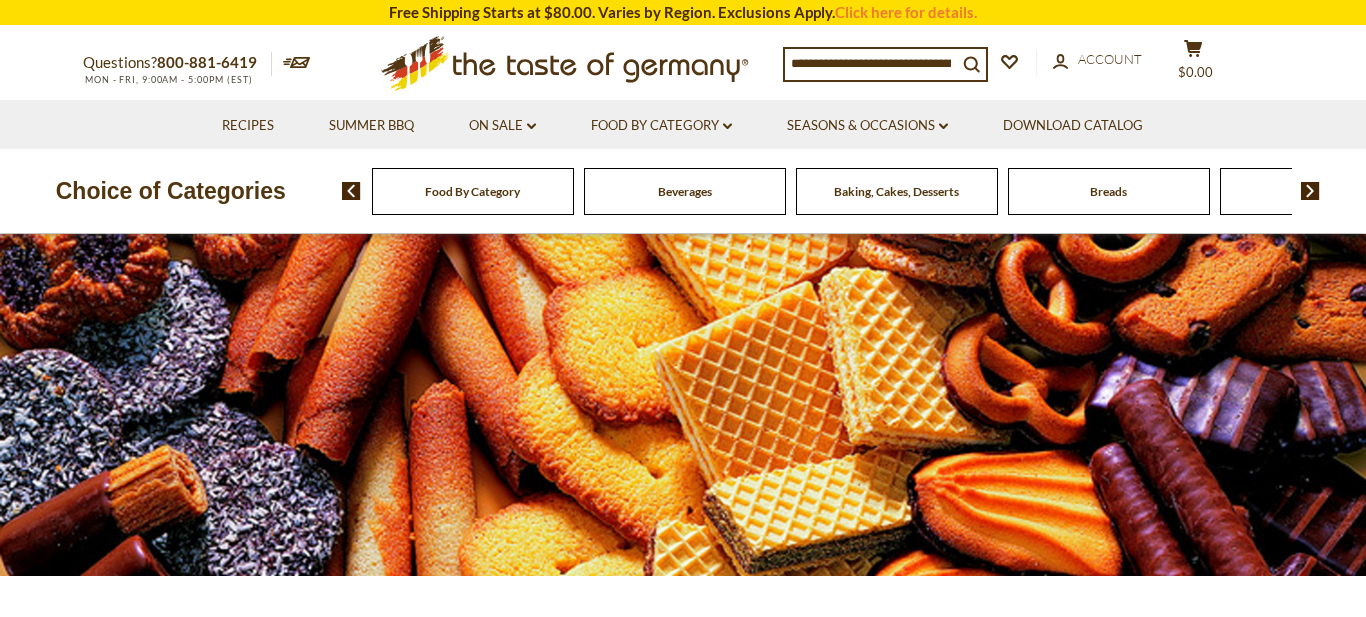 click at bounding box center [1310, 191] 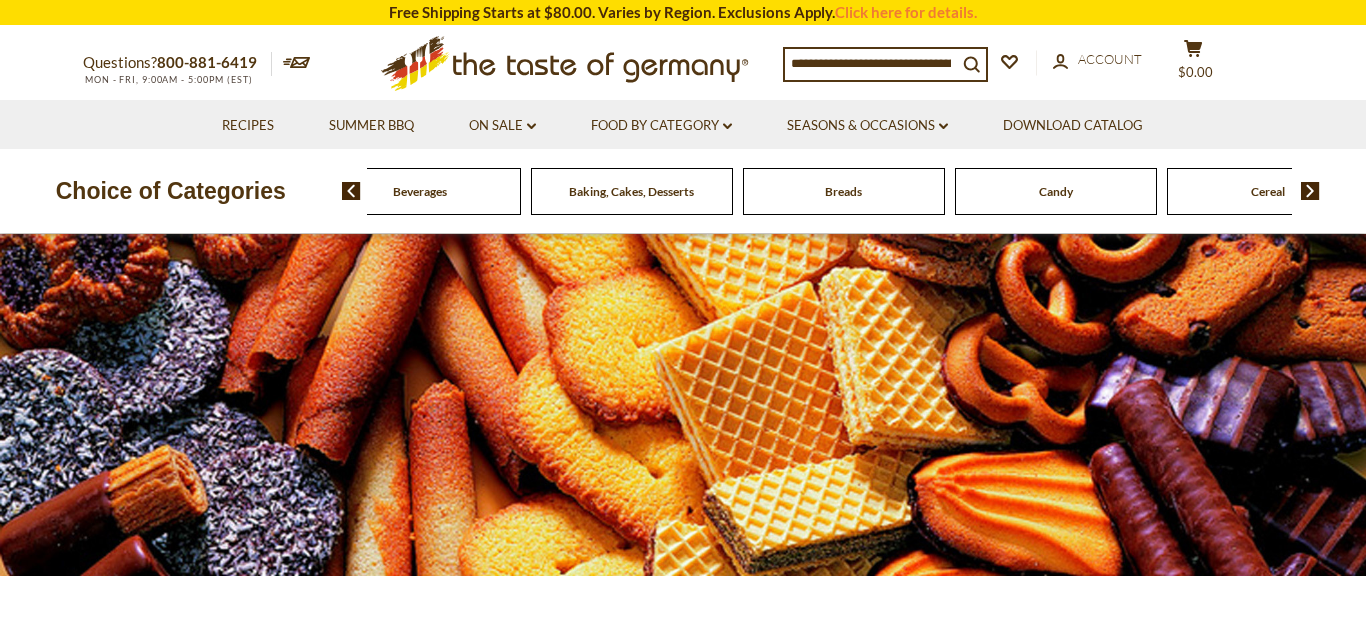 click at bounding box center (1310, 191) 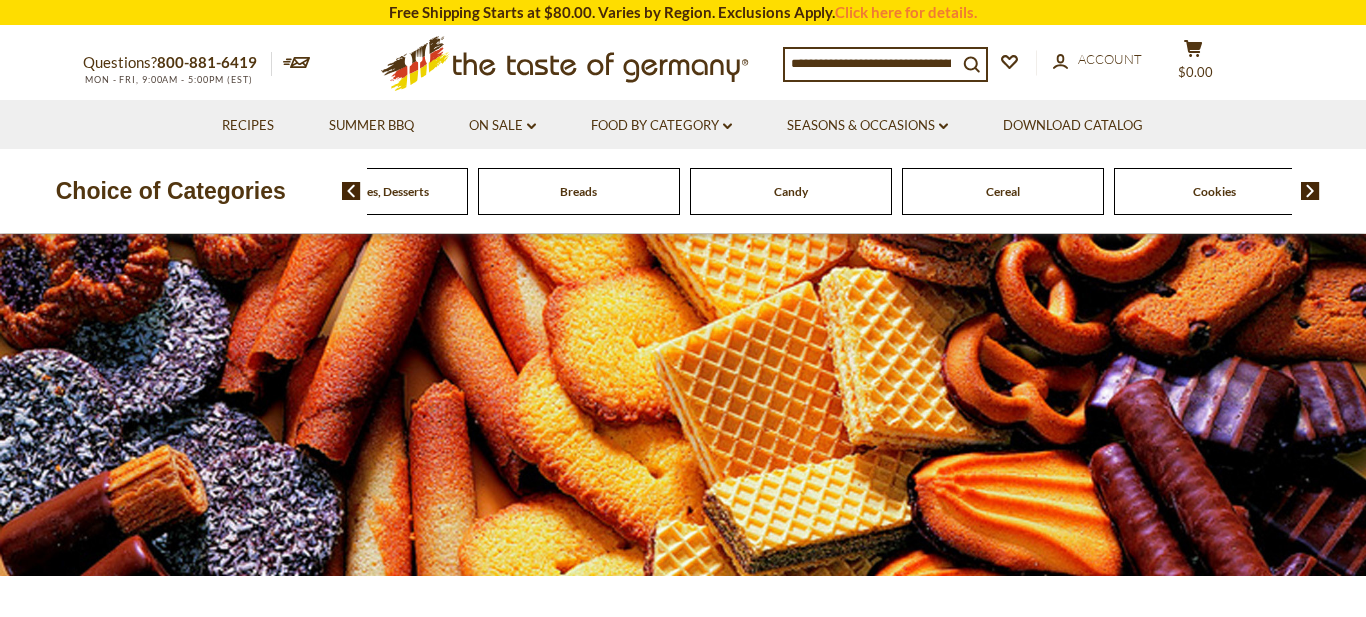 click at bounding box center (1310, 191) 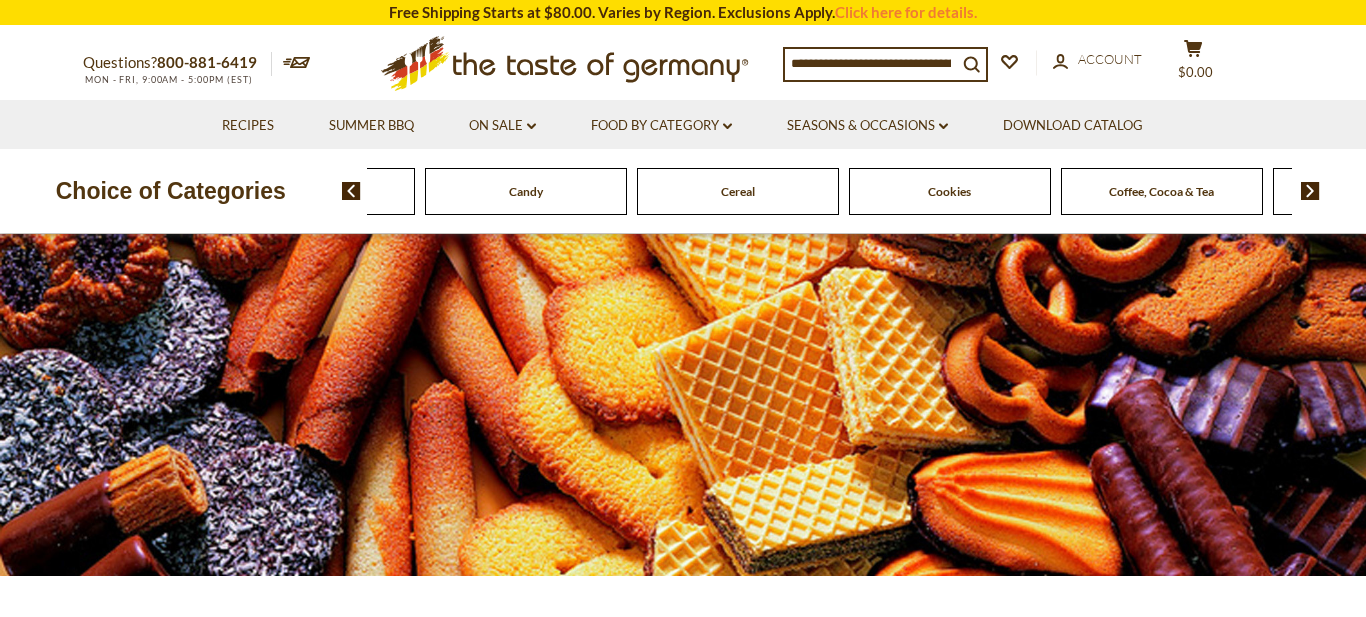 click at bounding box center (1310, 191) 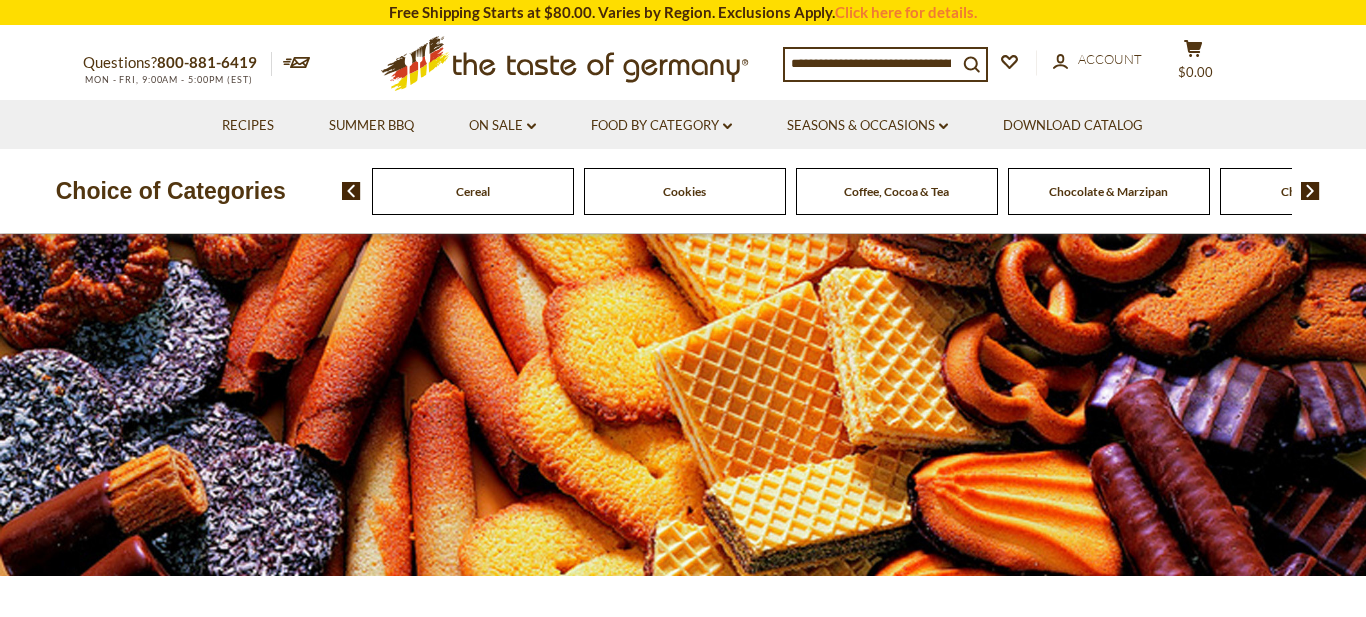 click at bounding box center [1310, 191] 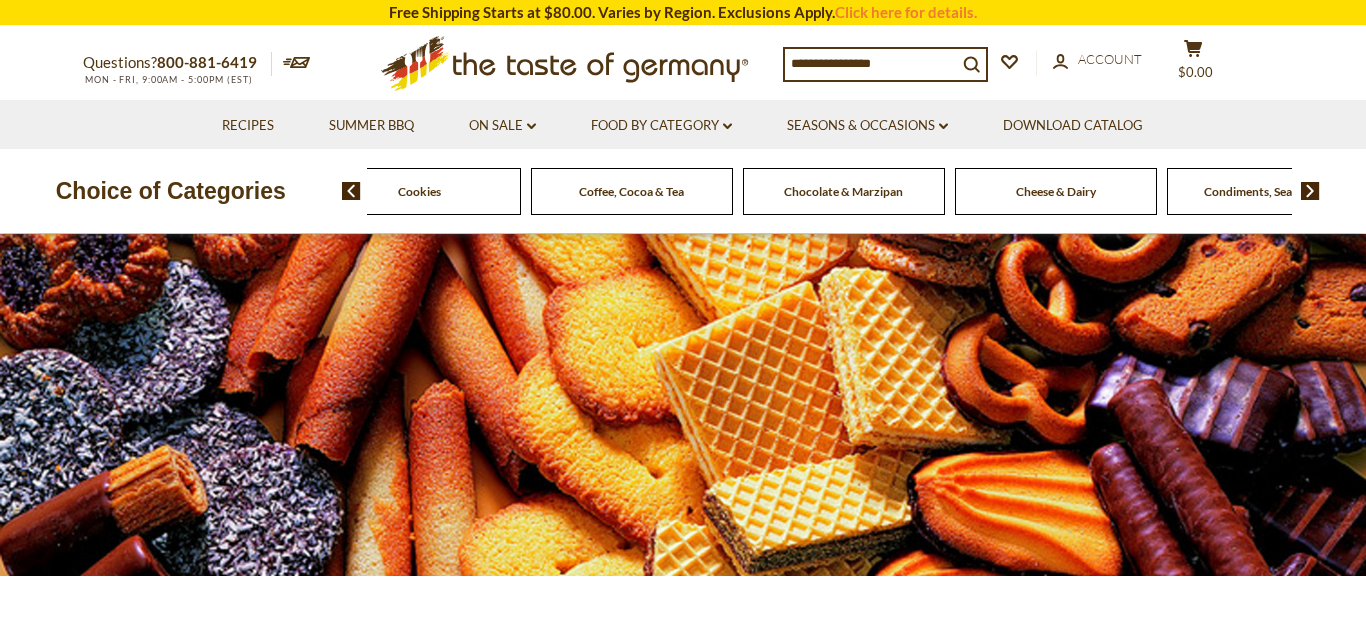 click at bounding box center (1310, 191) 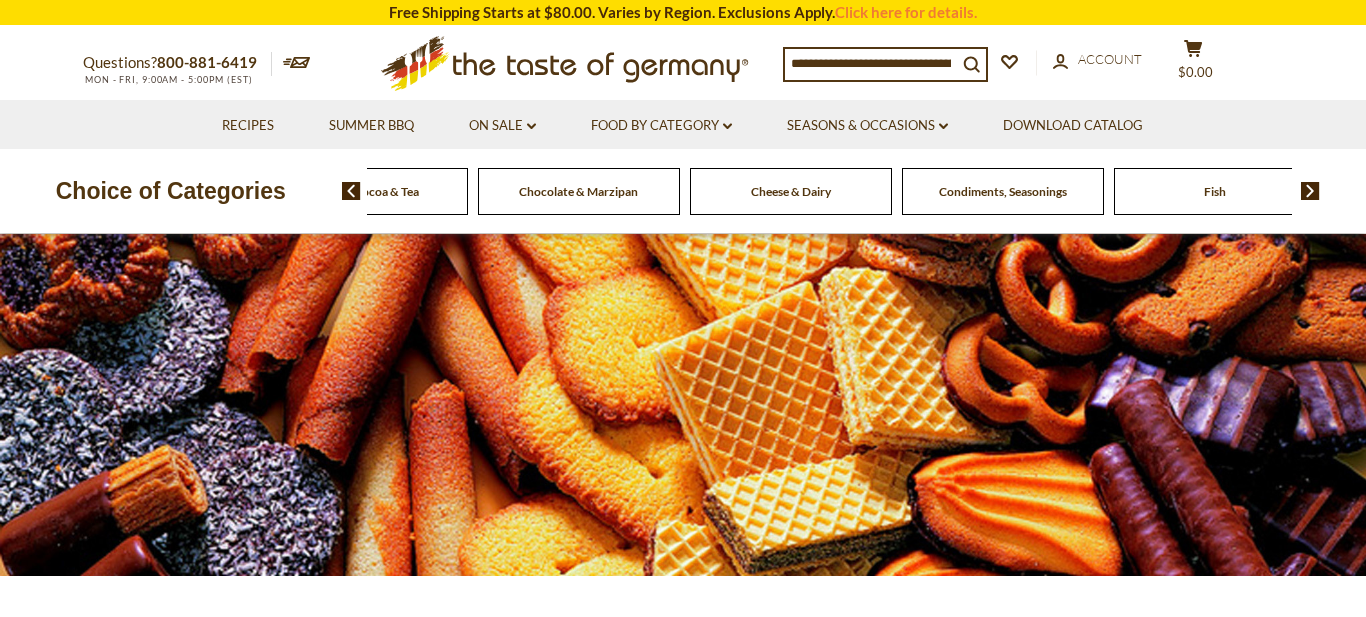 click on "Cheese & Dairy" at bounding box center (791, 191) 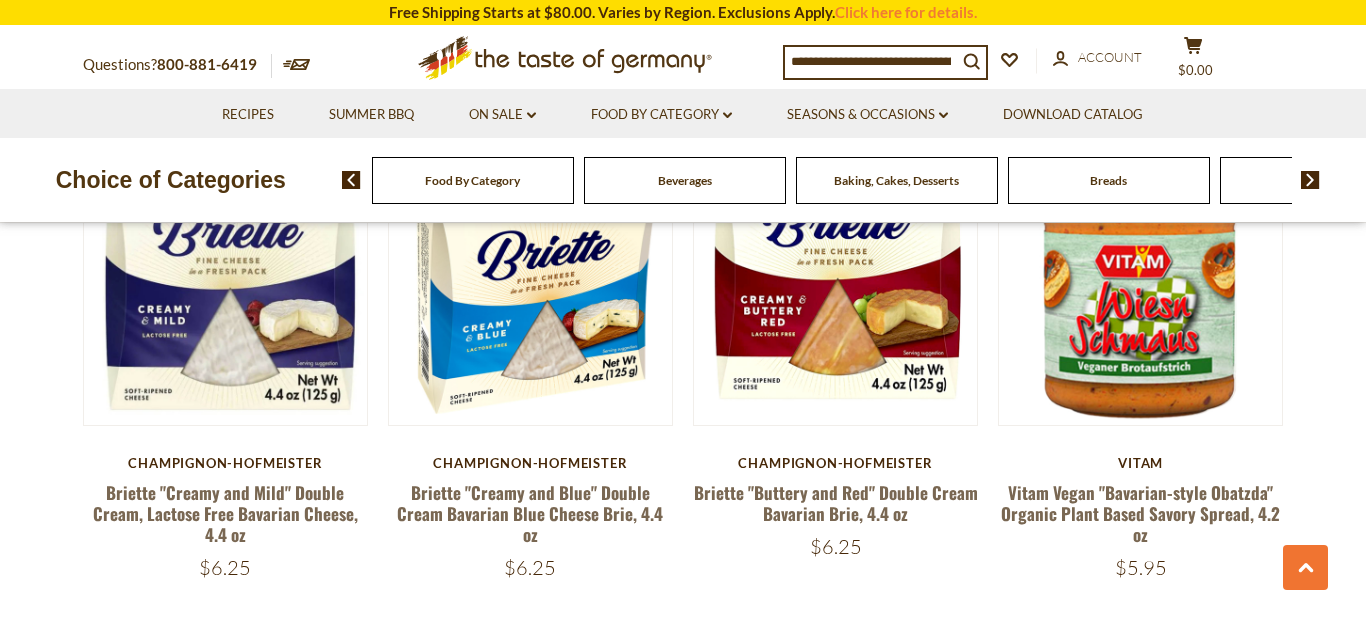 scroll, scrollTop: 1140, scrollLeft: 0, axis: vertical 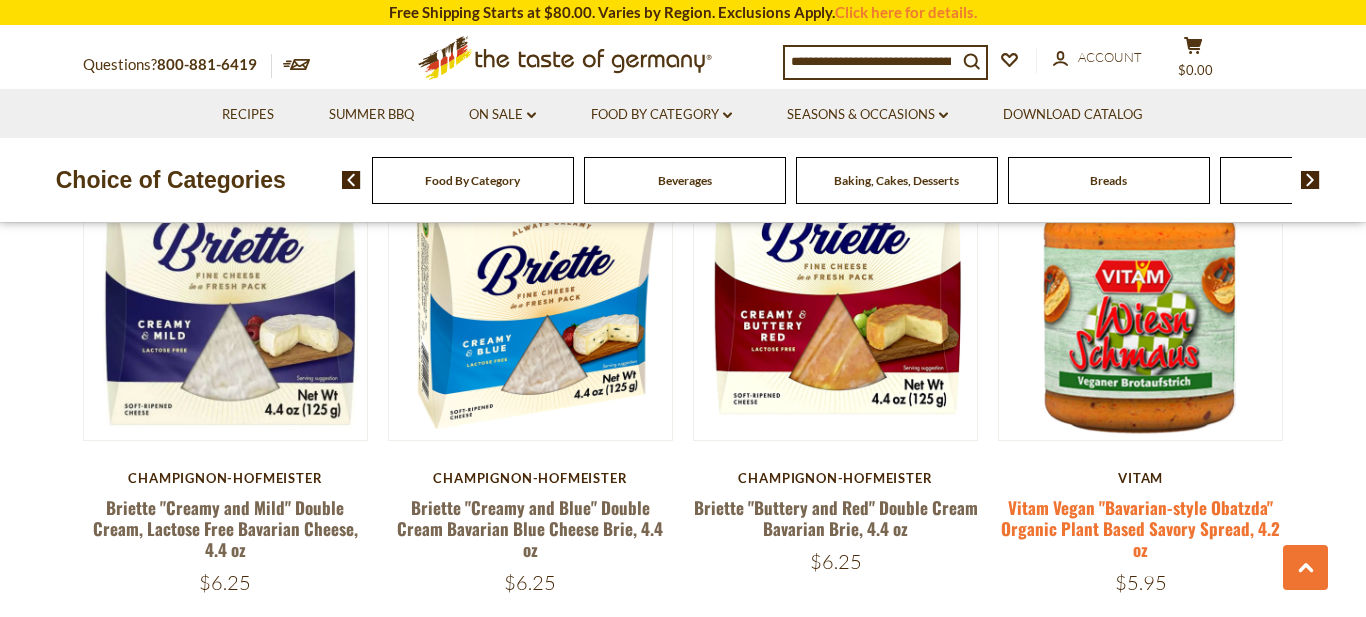 click on "Vitam Vegan "Bavarian-style Obatzda" Organic Plant Based Savory Spread, 4.2 oz" at bounding box center [1140, 529] 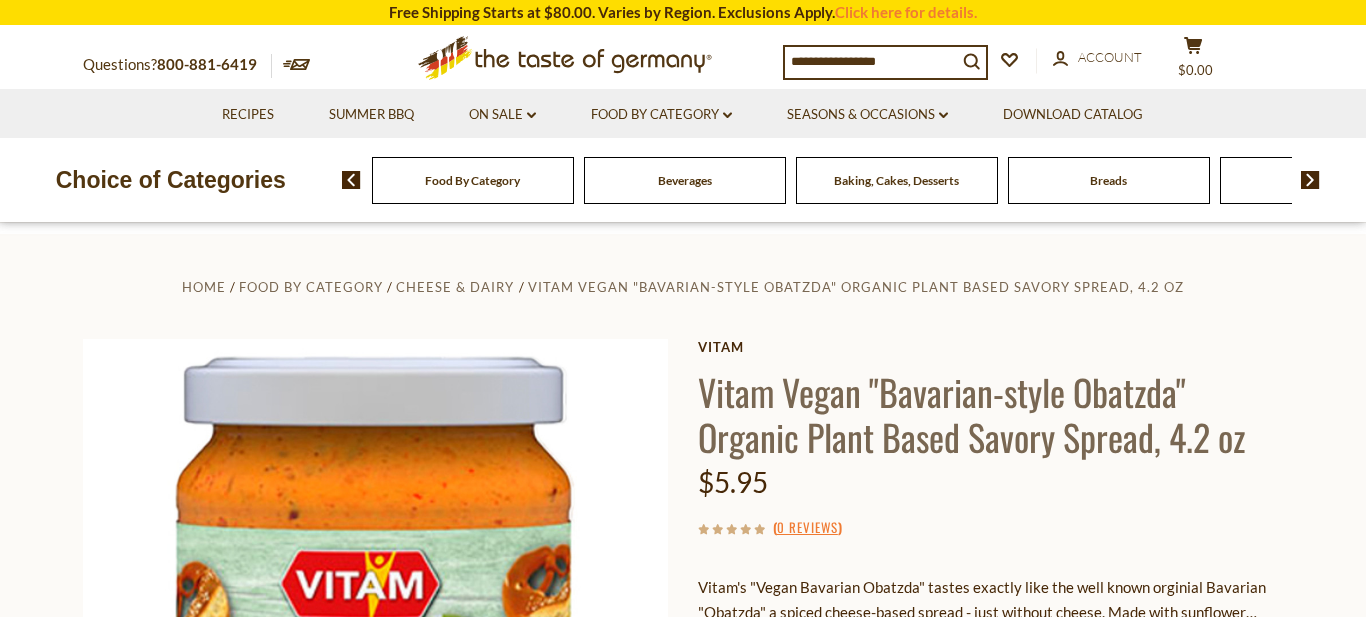 scroll, scrollTop: 229, scrollLeft: 0, axis: vertical 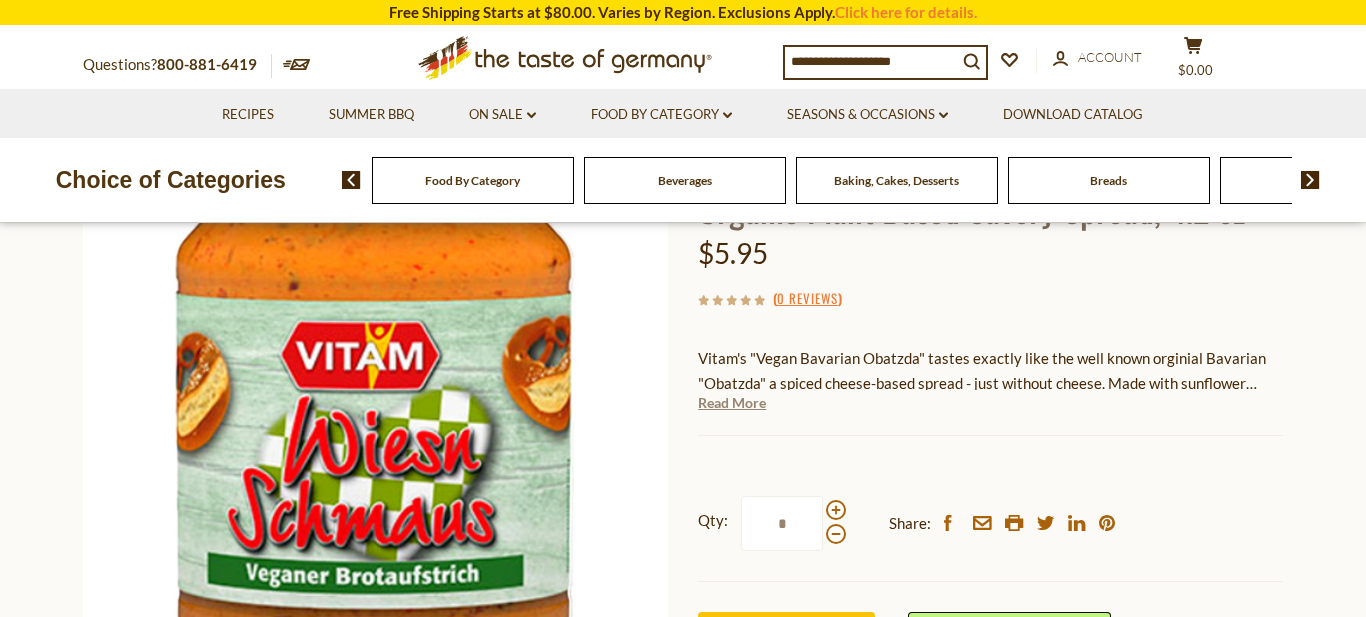 click on "Read More" at bounding box center (732, 403) 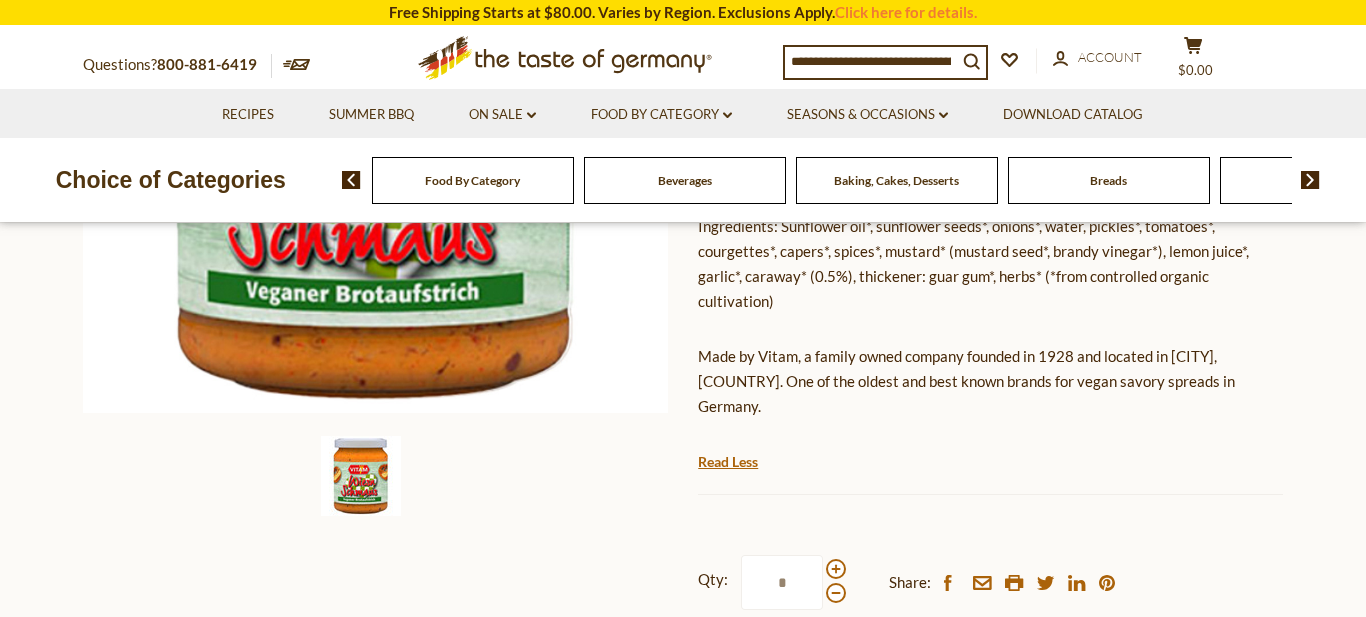 scroll, scrollTop: 0, scrollLeft: 0, axis: both 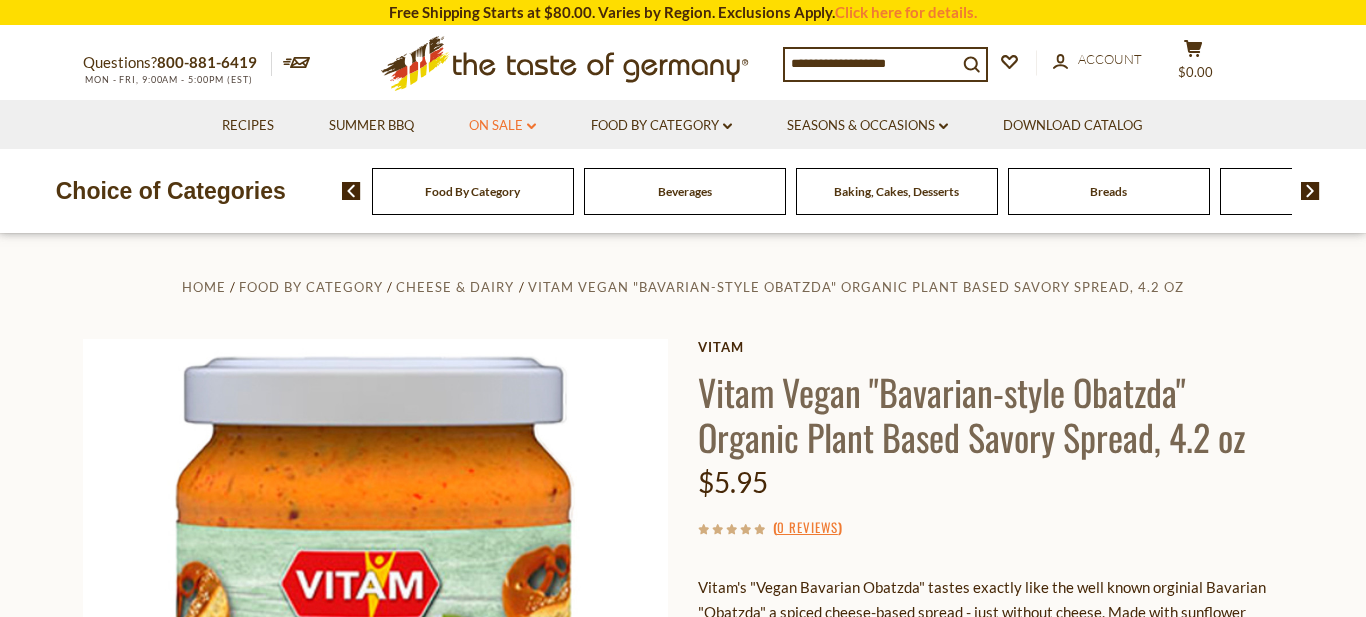 click on "On Sale
dropdown_arrow" at bounding box center [502, 126] 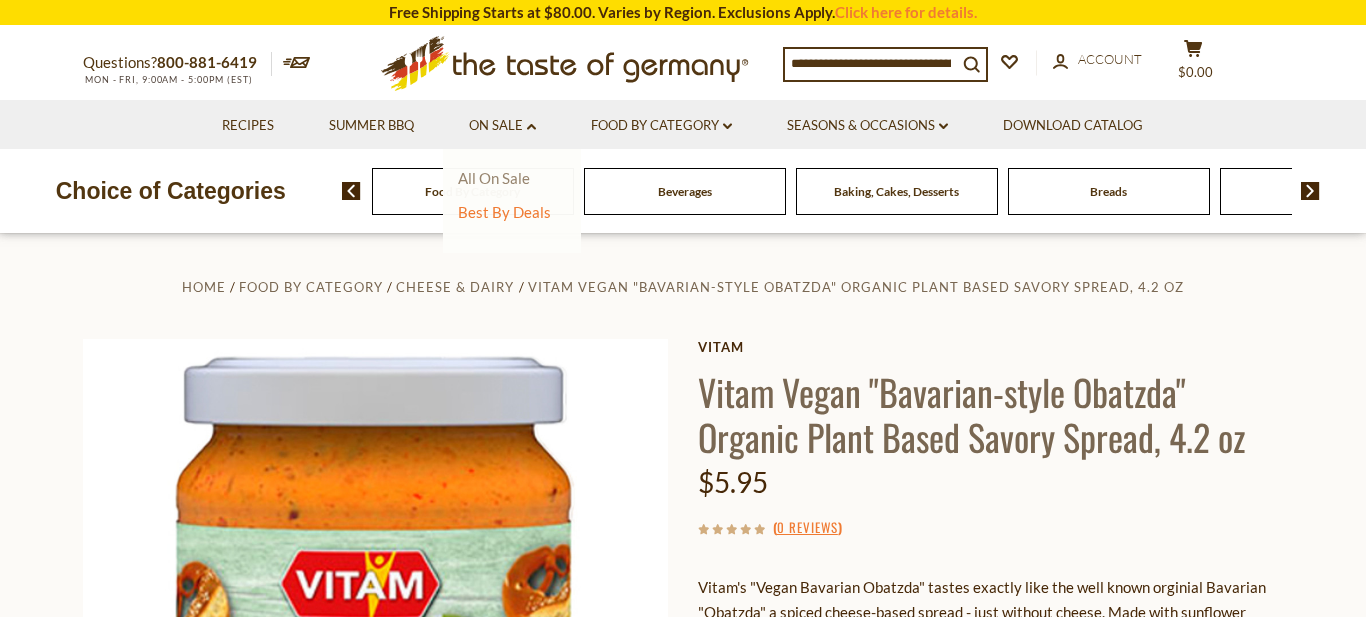 click on "All On Sale" at bounding box center [494, 178] 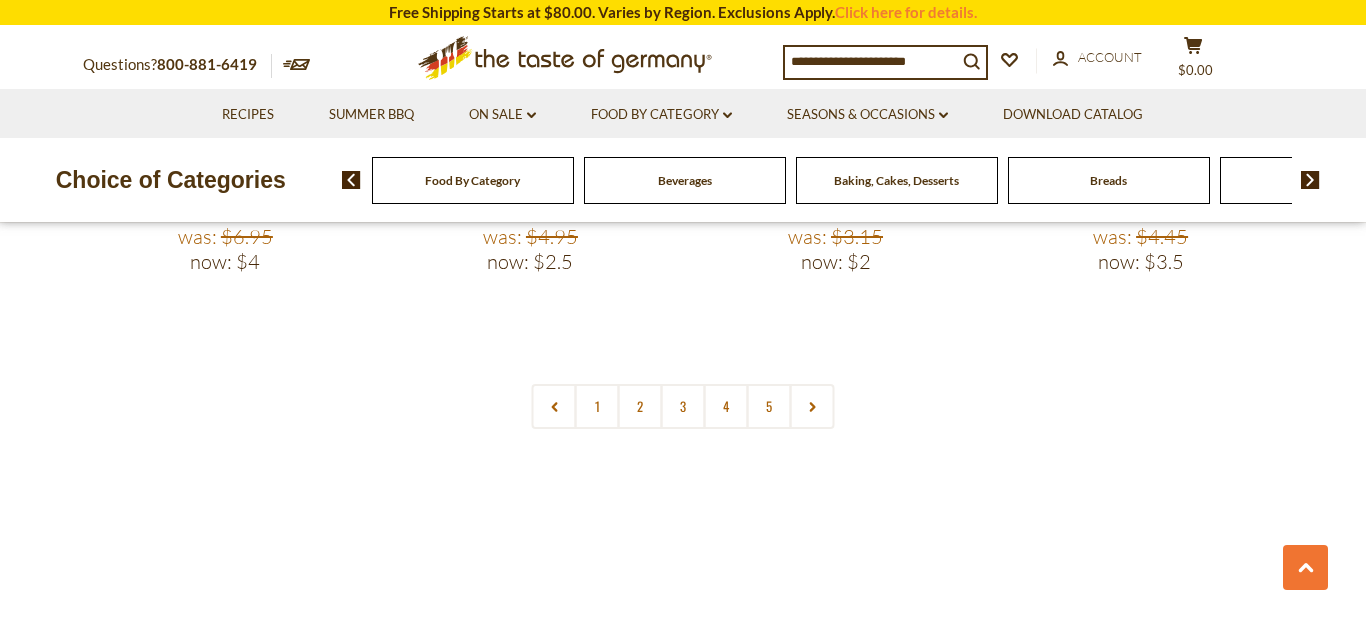 scroll, scrollTop: 4786, scrollLeft: 0, axis: vertical 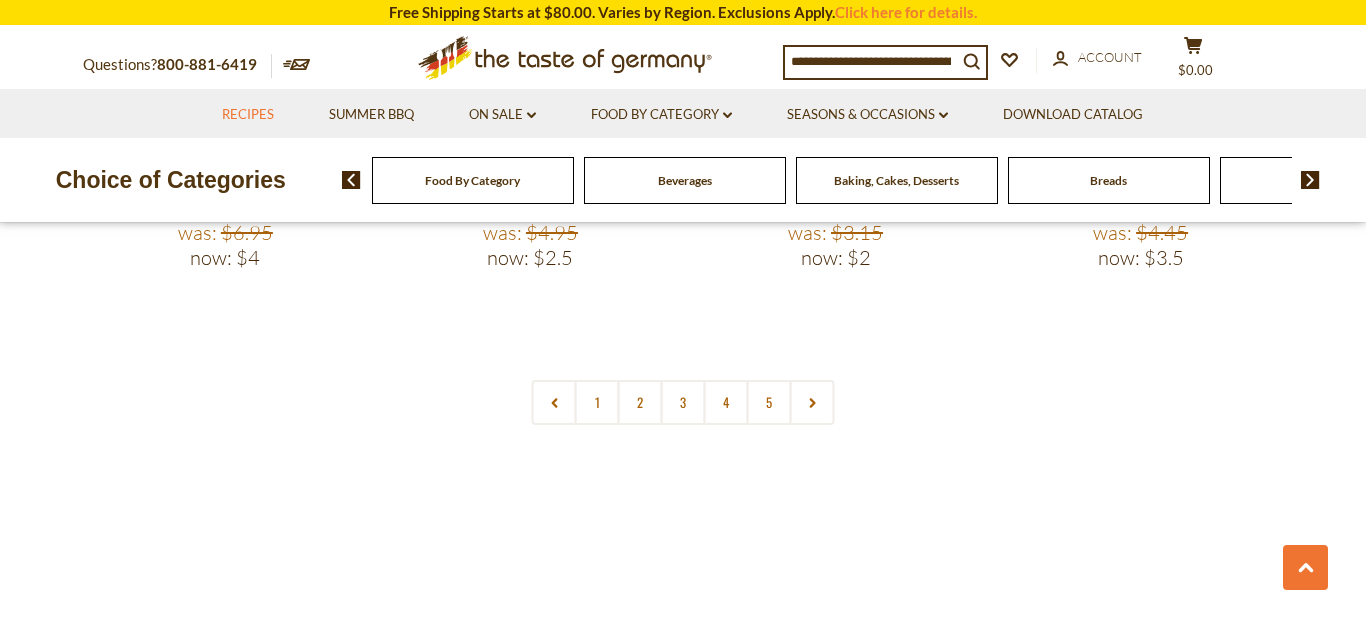 click on "Recipes" at bounding box center (248, 115) 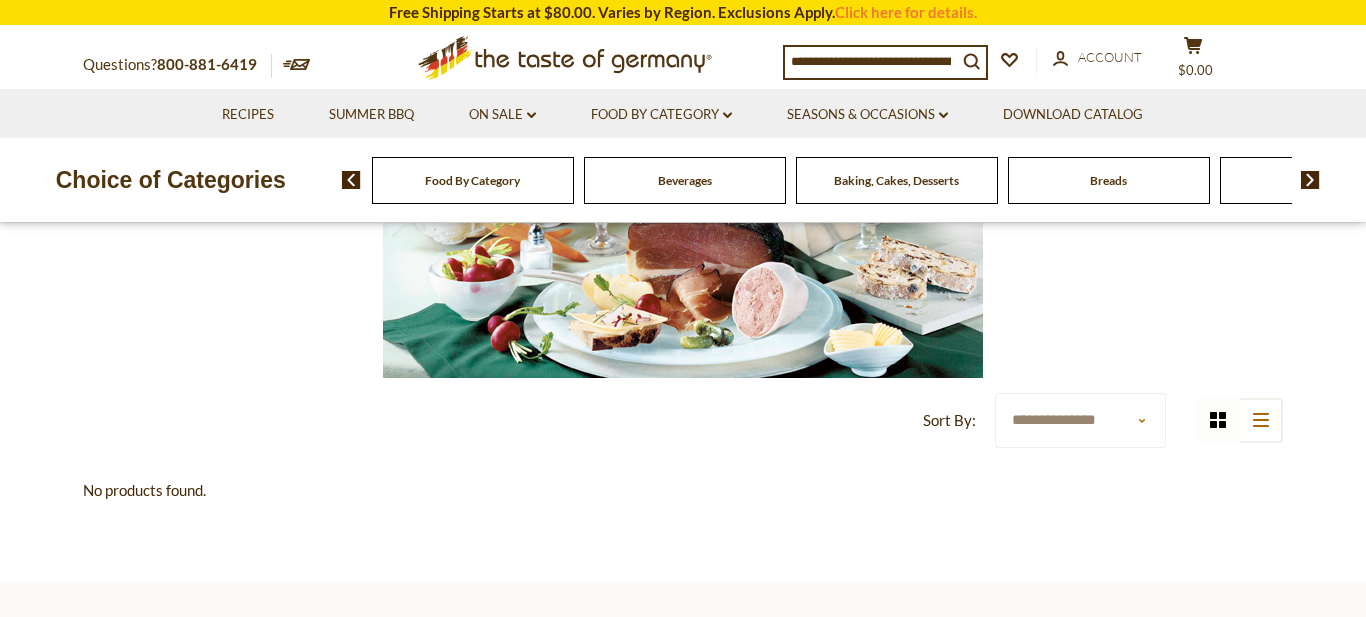 scroll, scrollTop: 541, scrollLeft: 0, axis: vertical 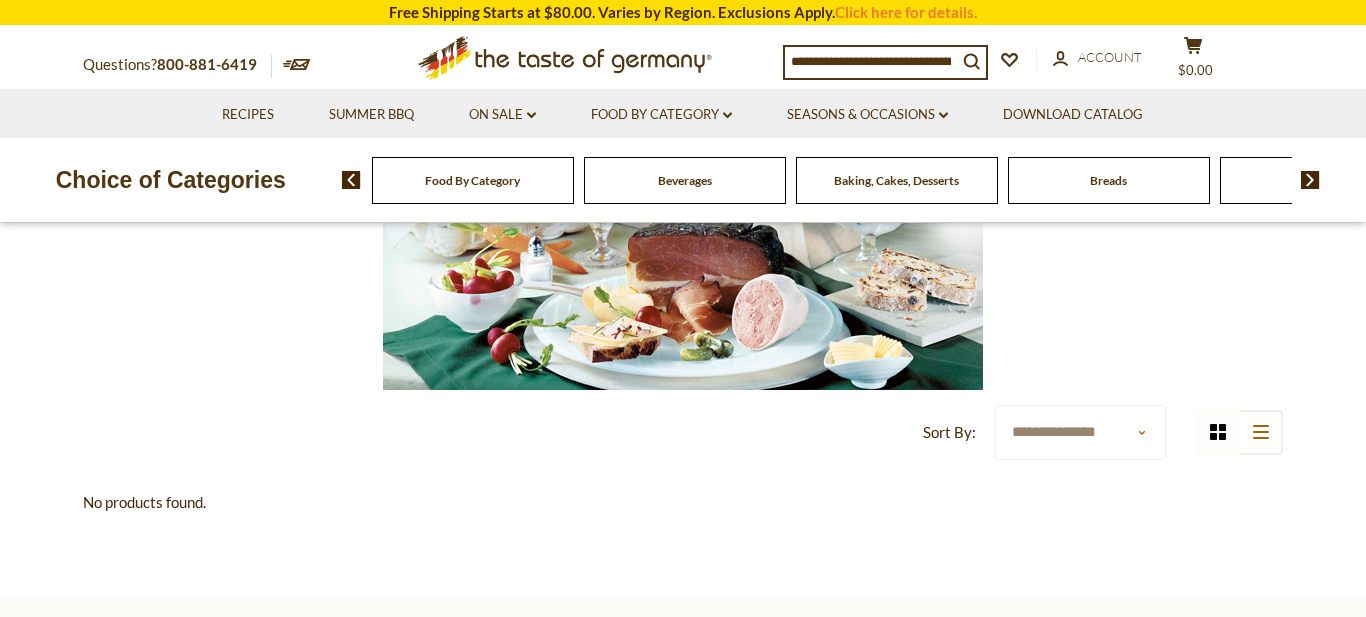 click at bounding box center (683, 190) 